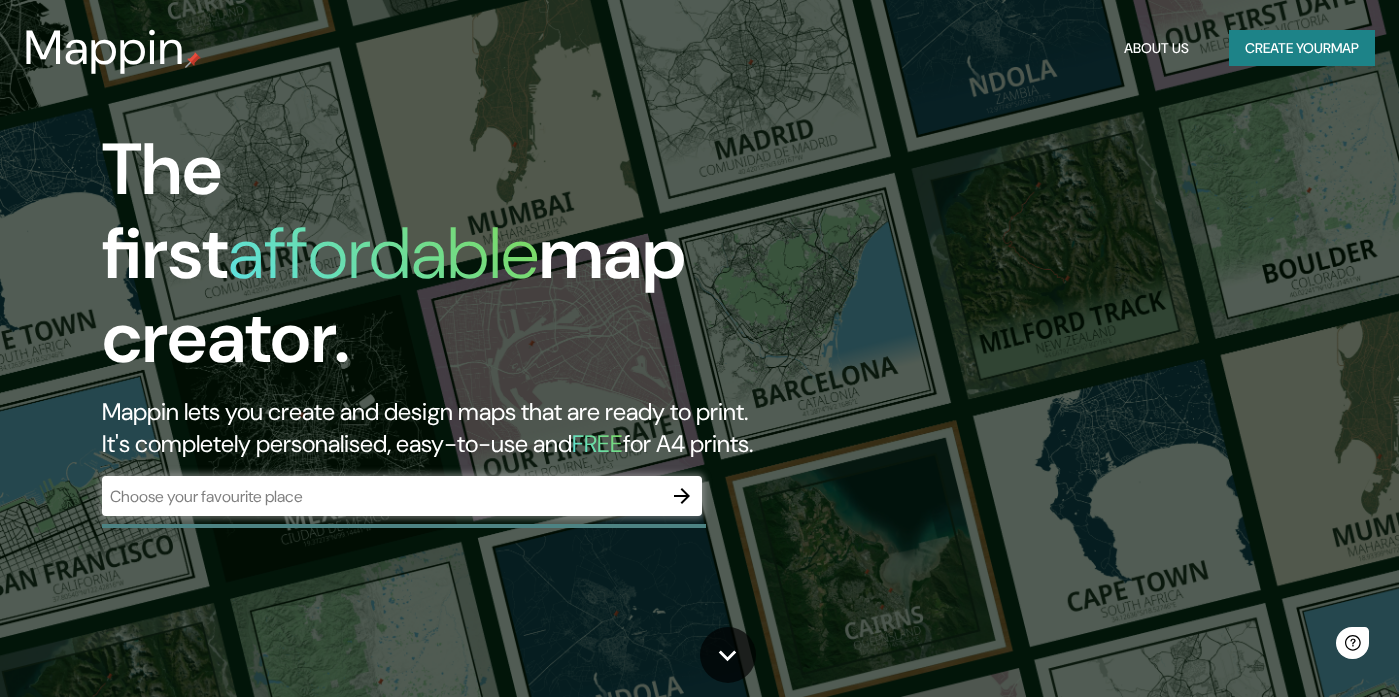 scroll, scrollTop: 0, scrollLeft: 0, axis: both 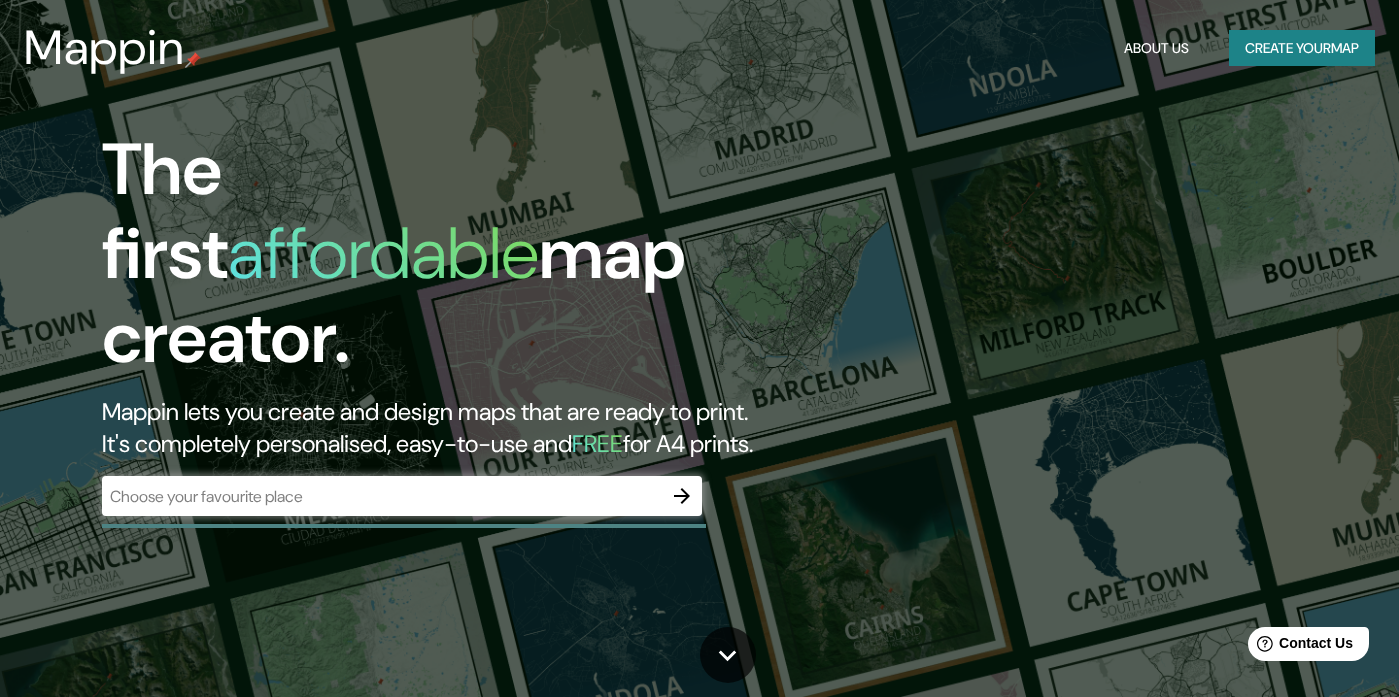 click at bounding box center [382, 496] 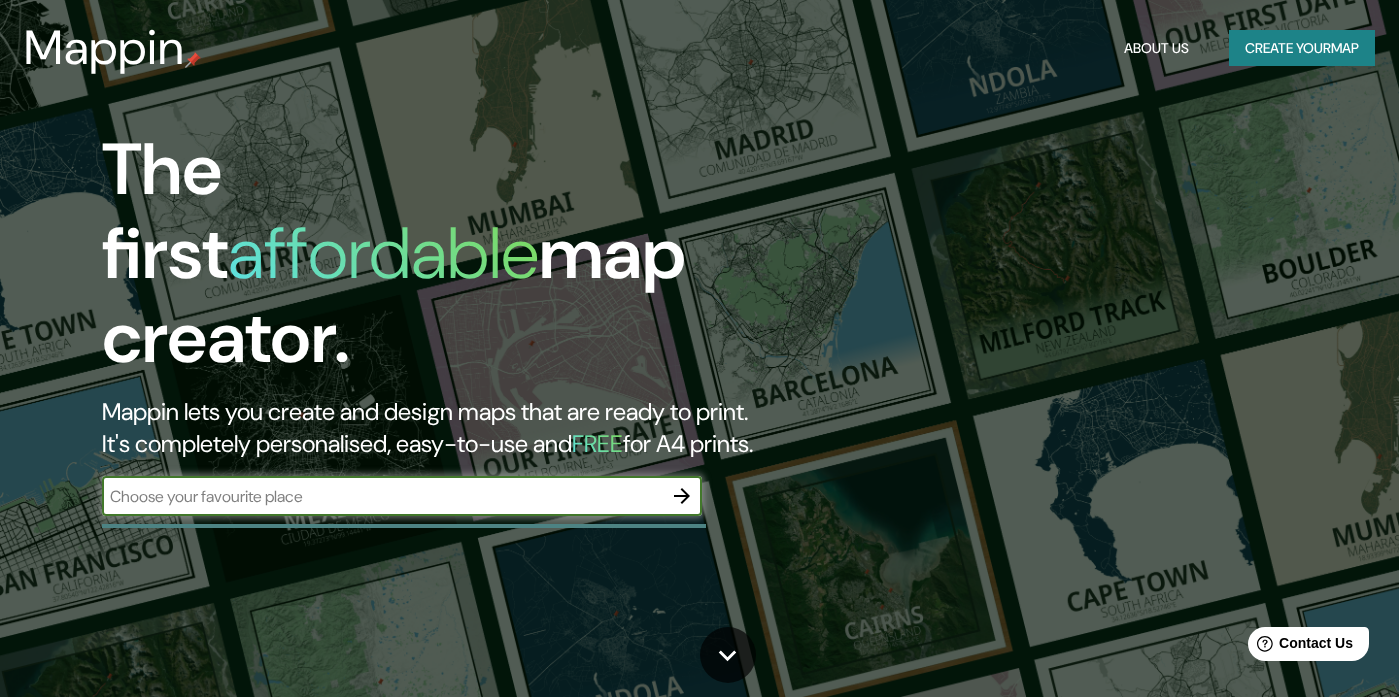 click 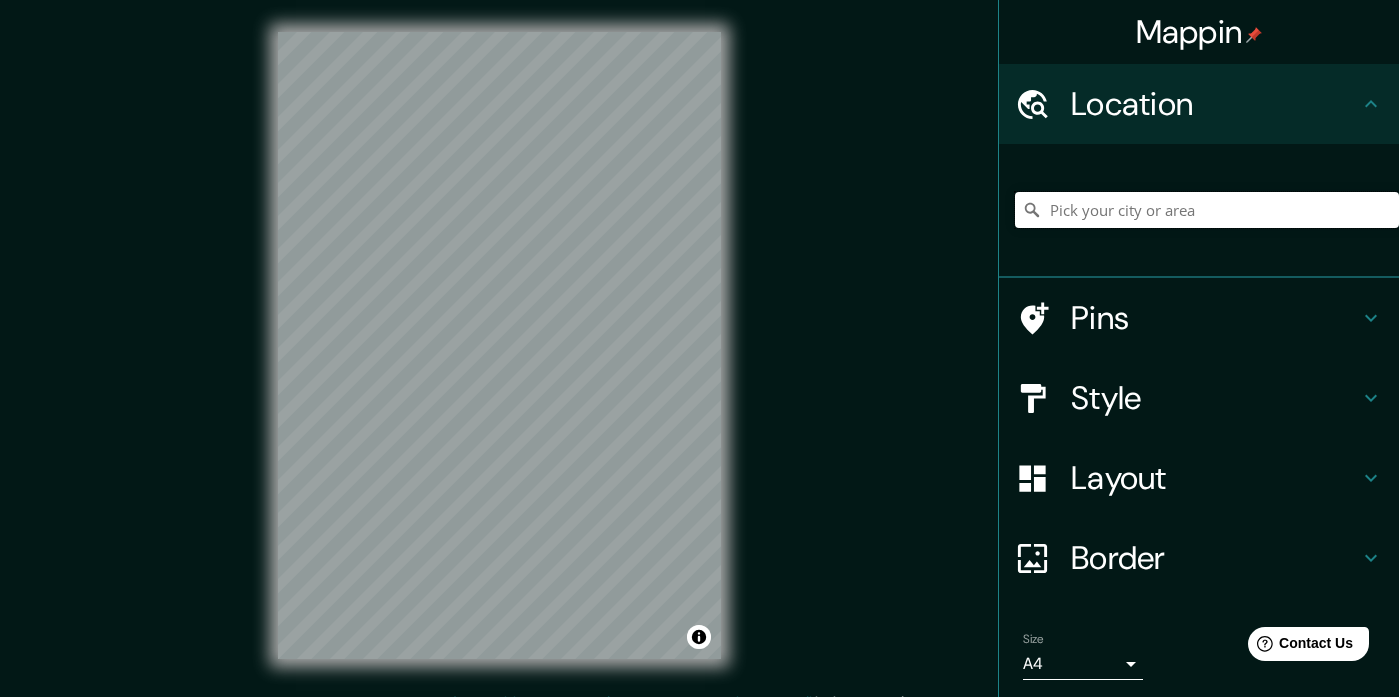 click at bounding box center (1207, 210) 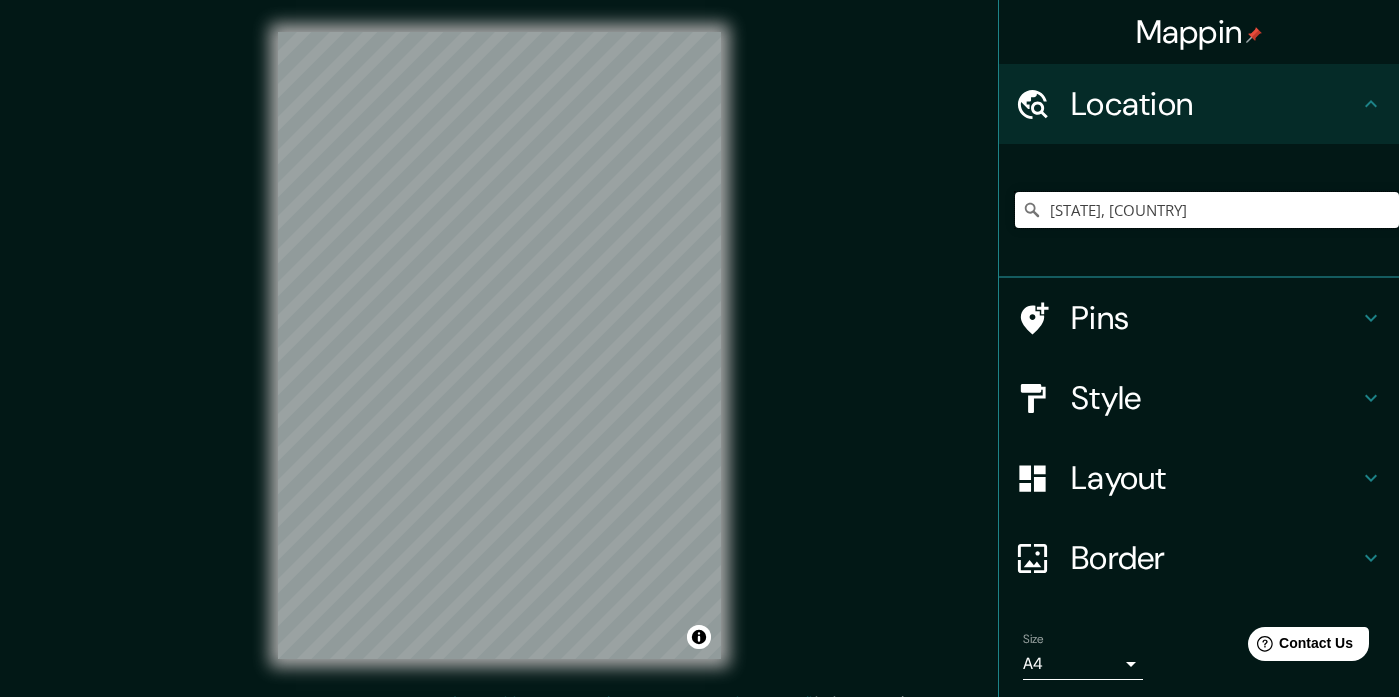 drag, startPoint x: 1203, startPoint y: 209, endPoint x: 980, endPoint y: 208, distance: 223.00224 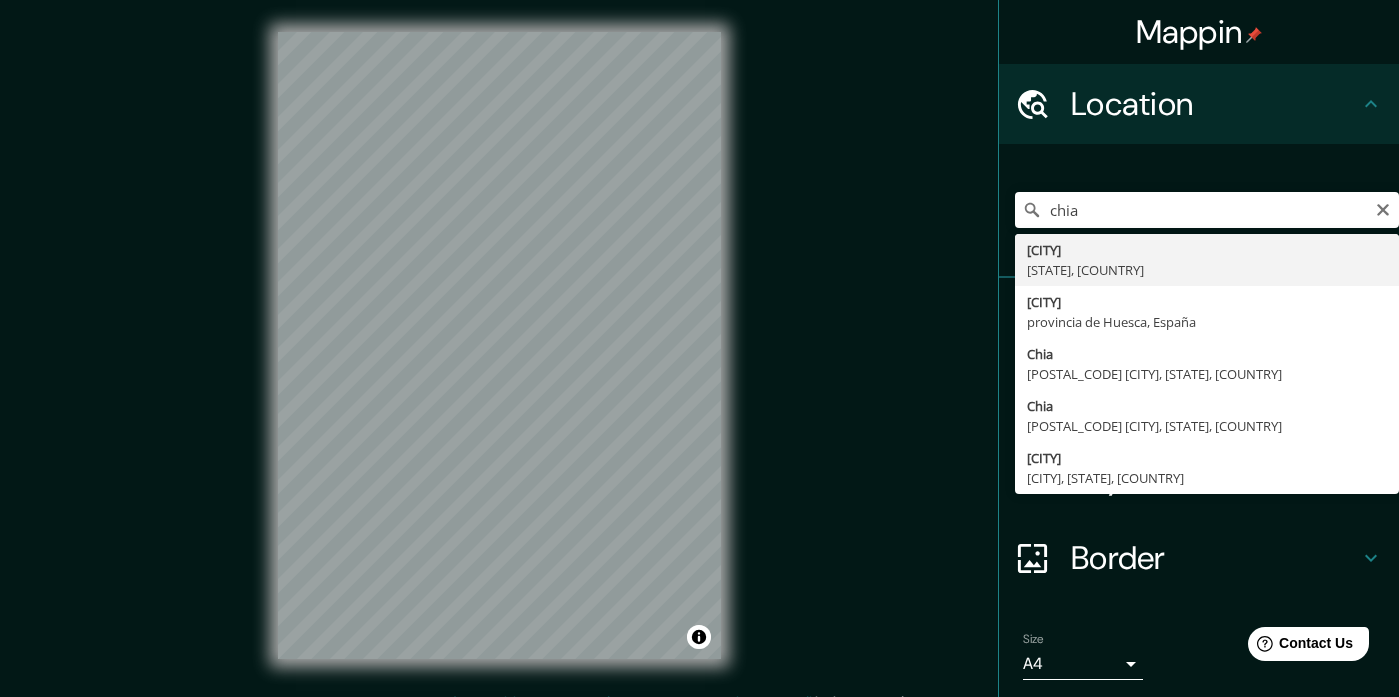 type on "[CITY], [STATE], [COUNTRY]" 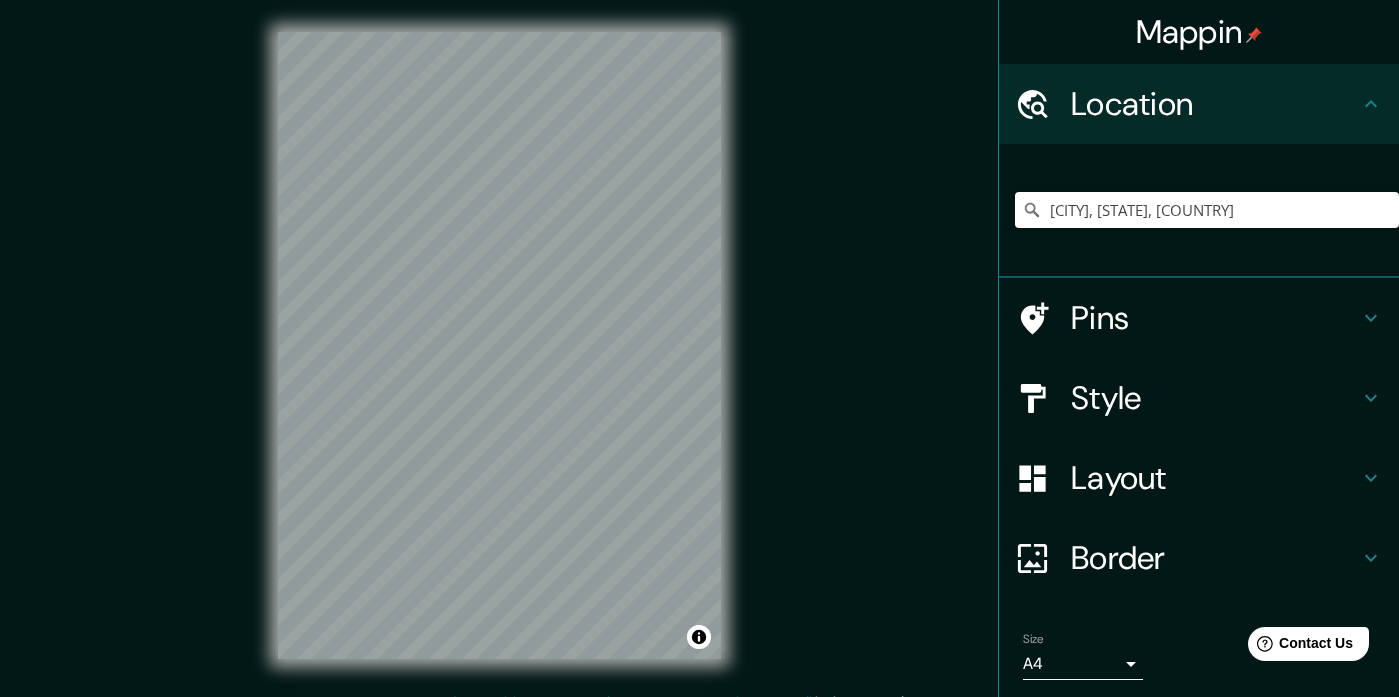 click on "Pins" at bounding box center [1215, 318] 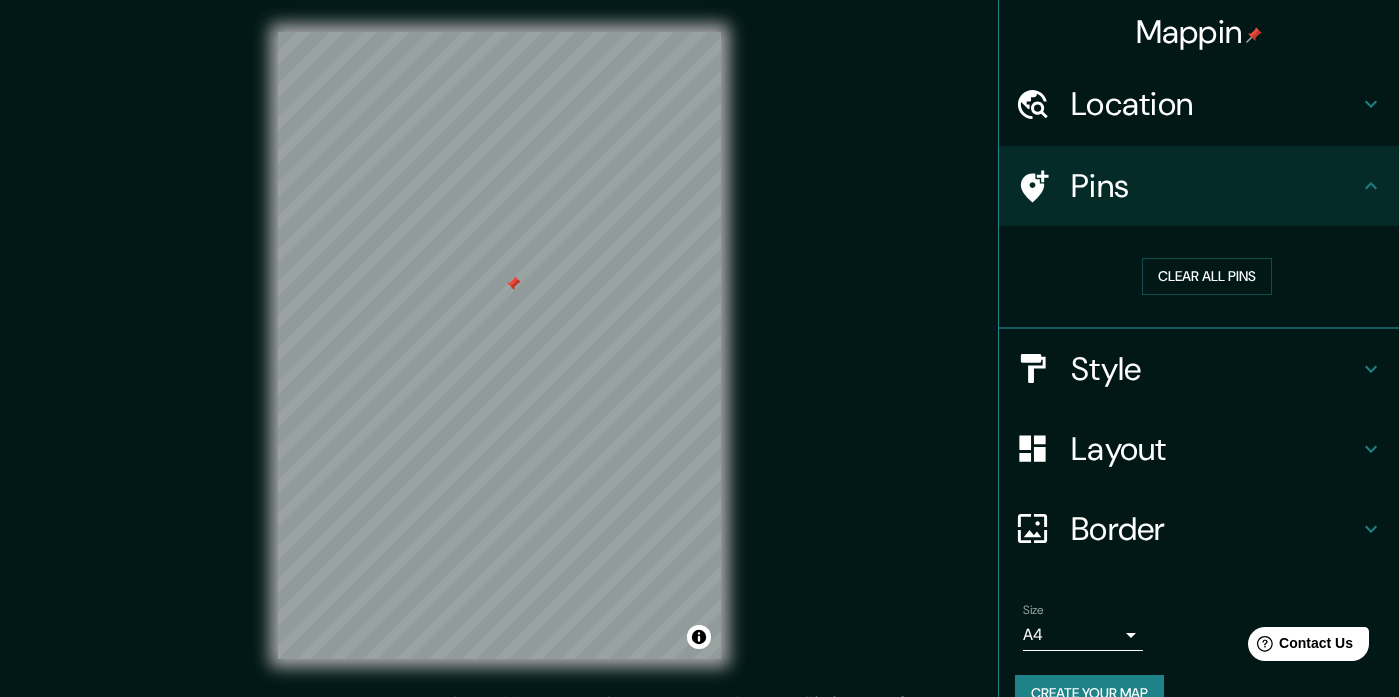 click on "Layout" at bounding box center [1215, 449] 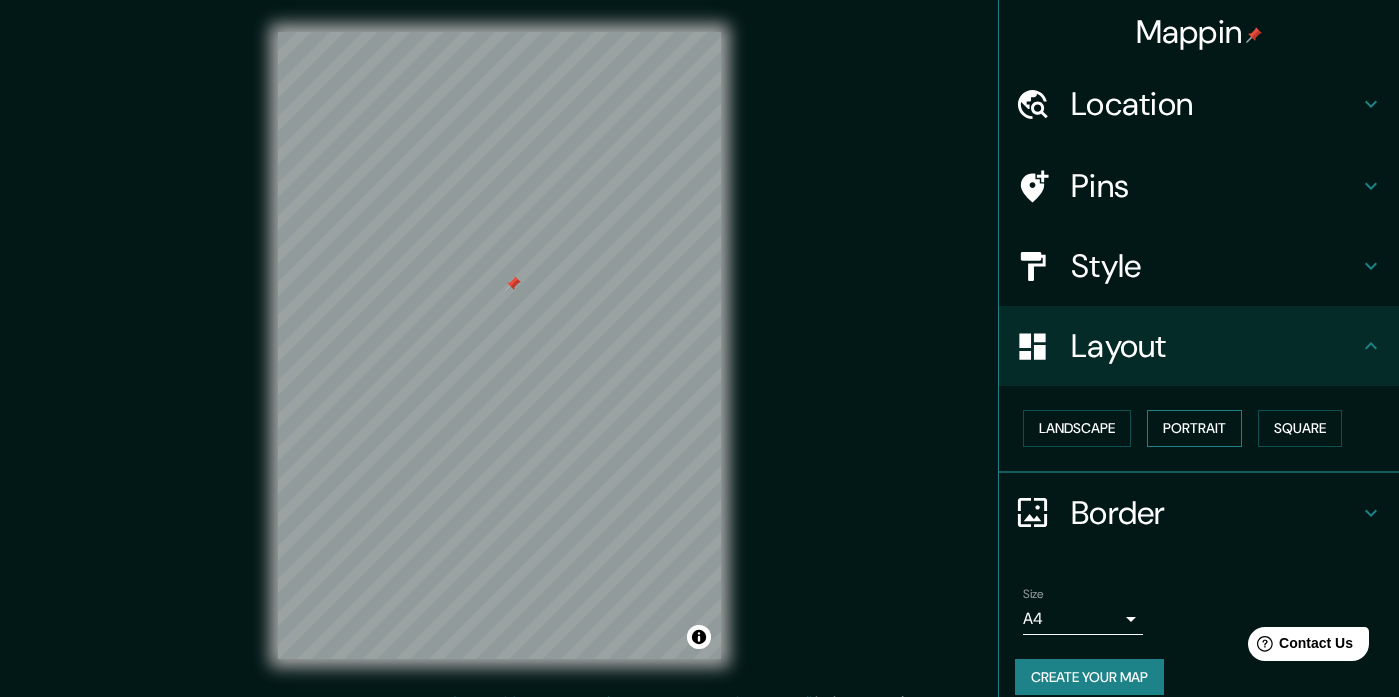 click on "Portrait" at bounding box center [1194, 428] 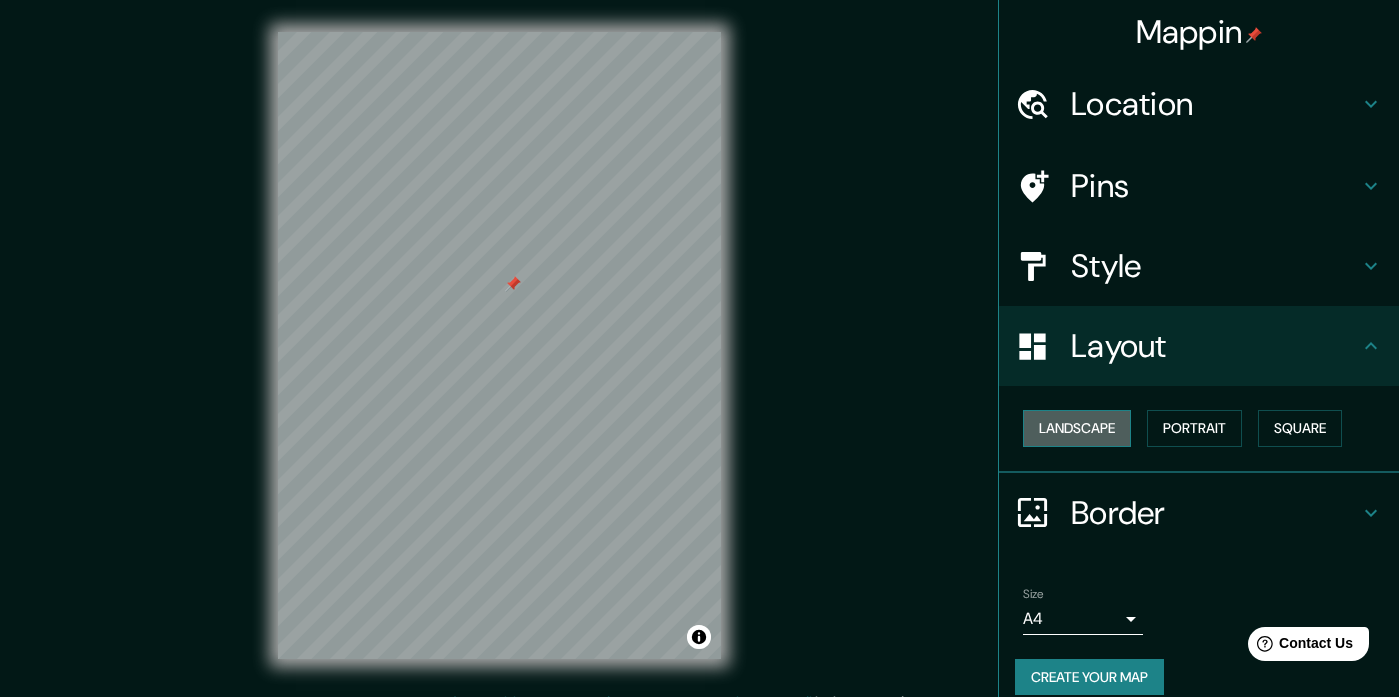 click on "Landscape" at bounding box center [1077, 428] 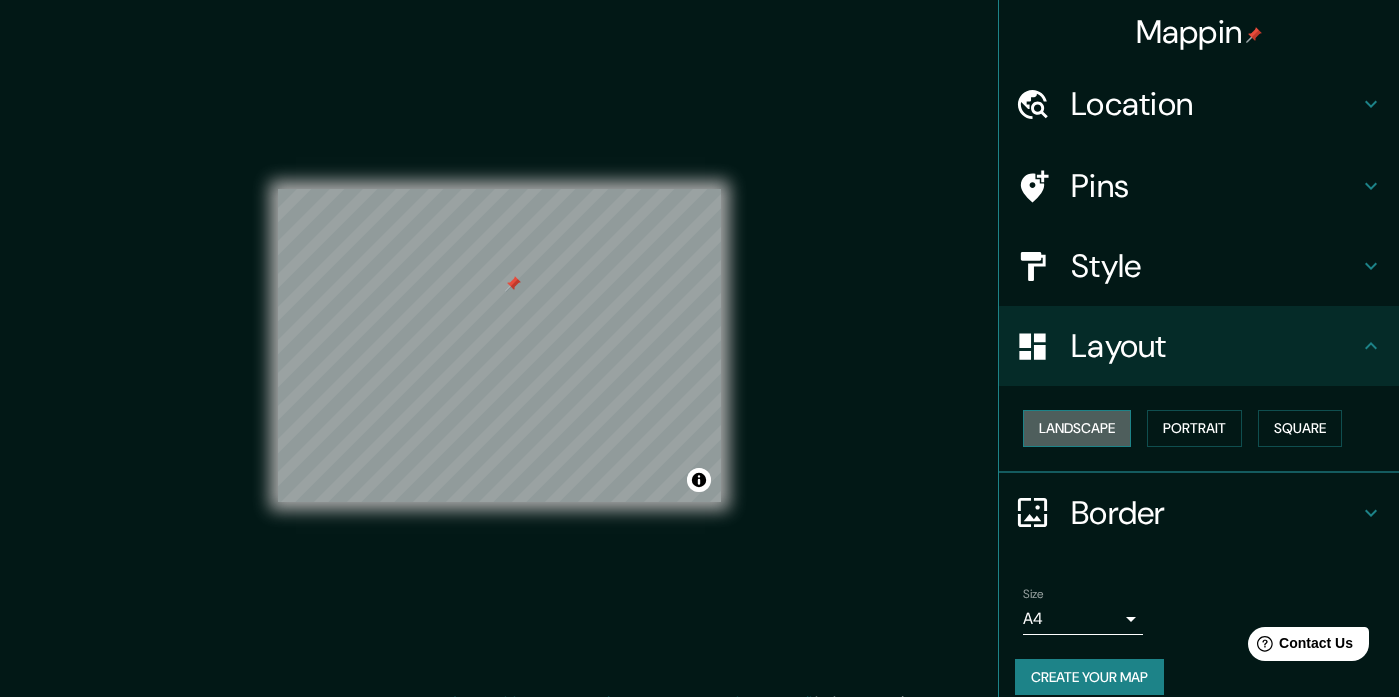 click on "Landscape" at bounding box center (1077, 428) 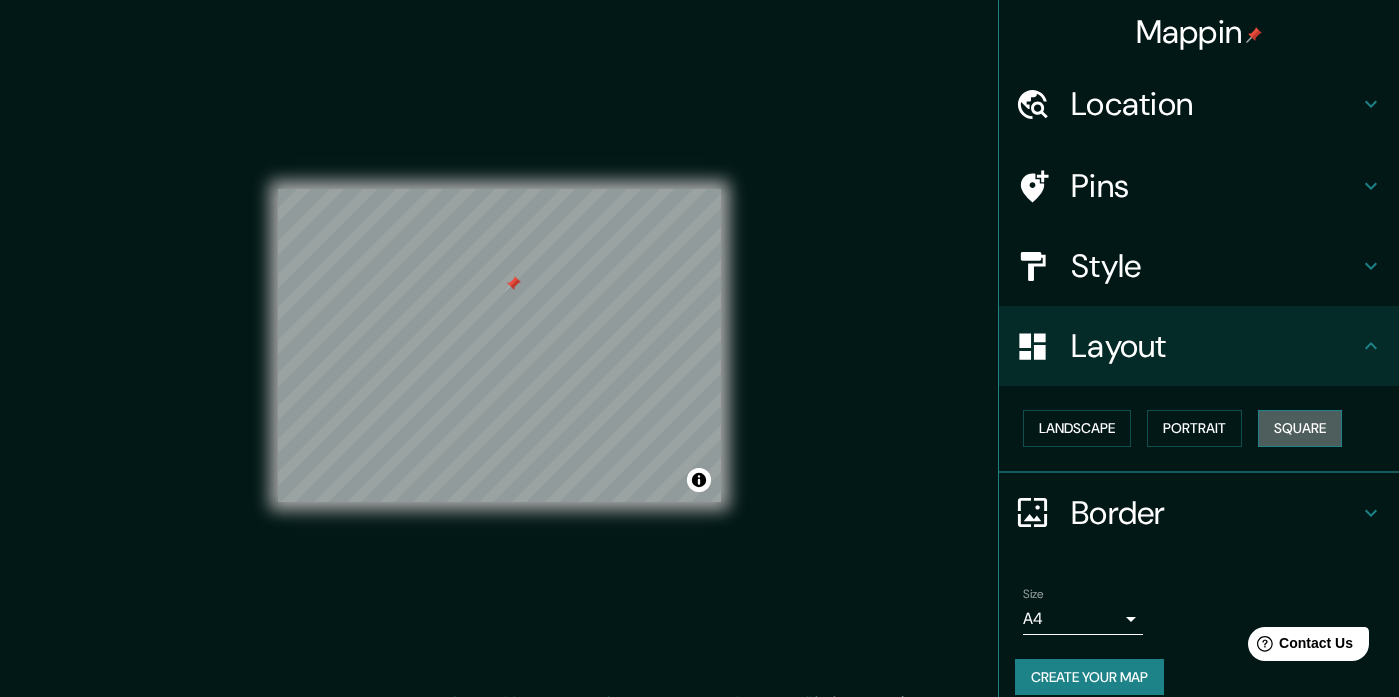 click on "Square" at bounding box center (1300, 428) 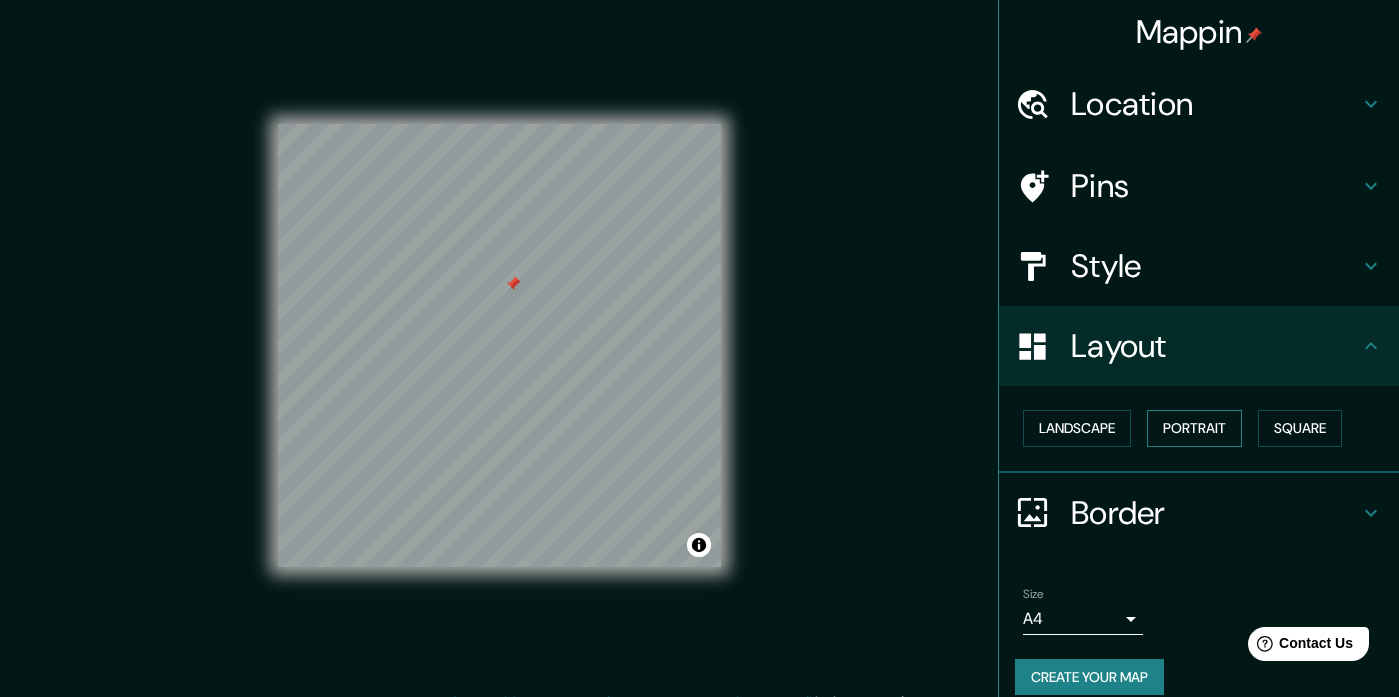 click on "Portrait" at bounding box center (1194, 428) 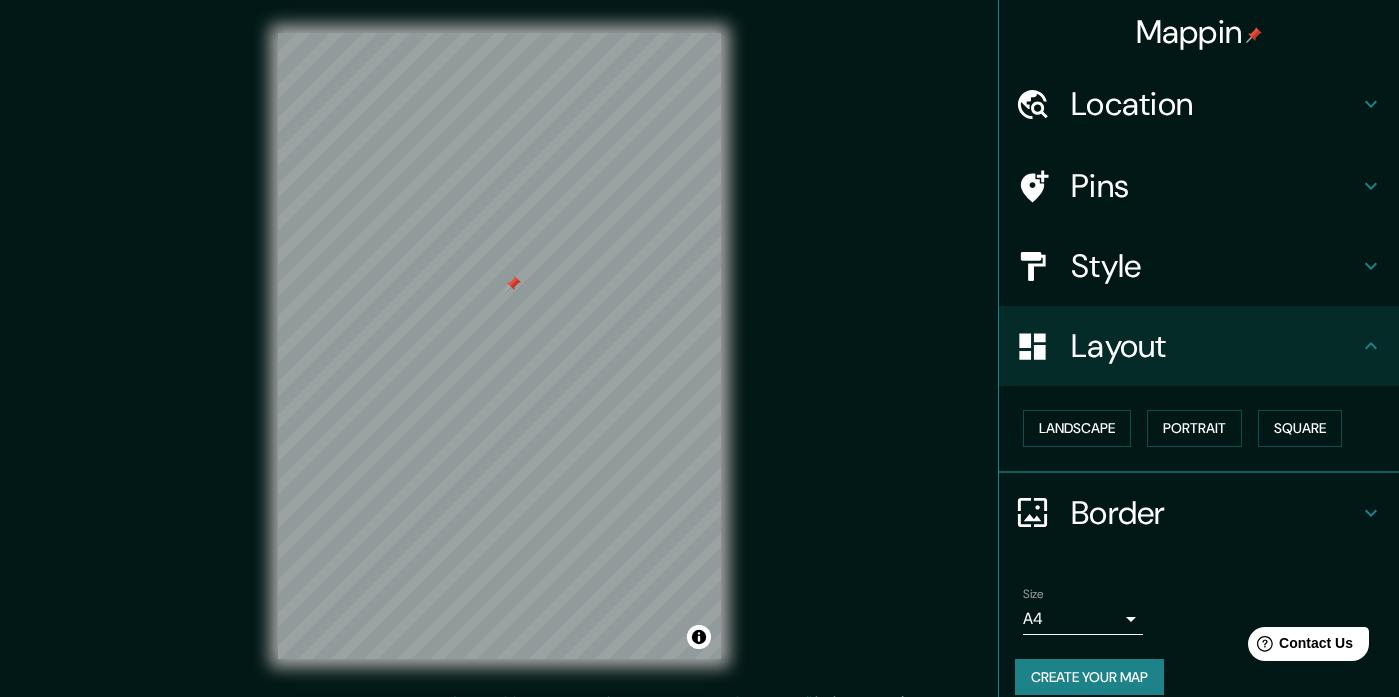 click on "Style" at bounding box center (1199, 266) 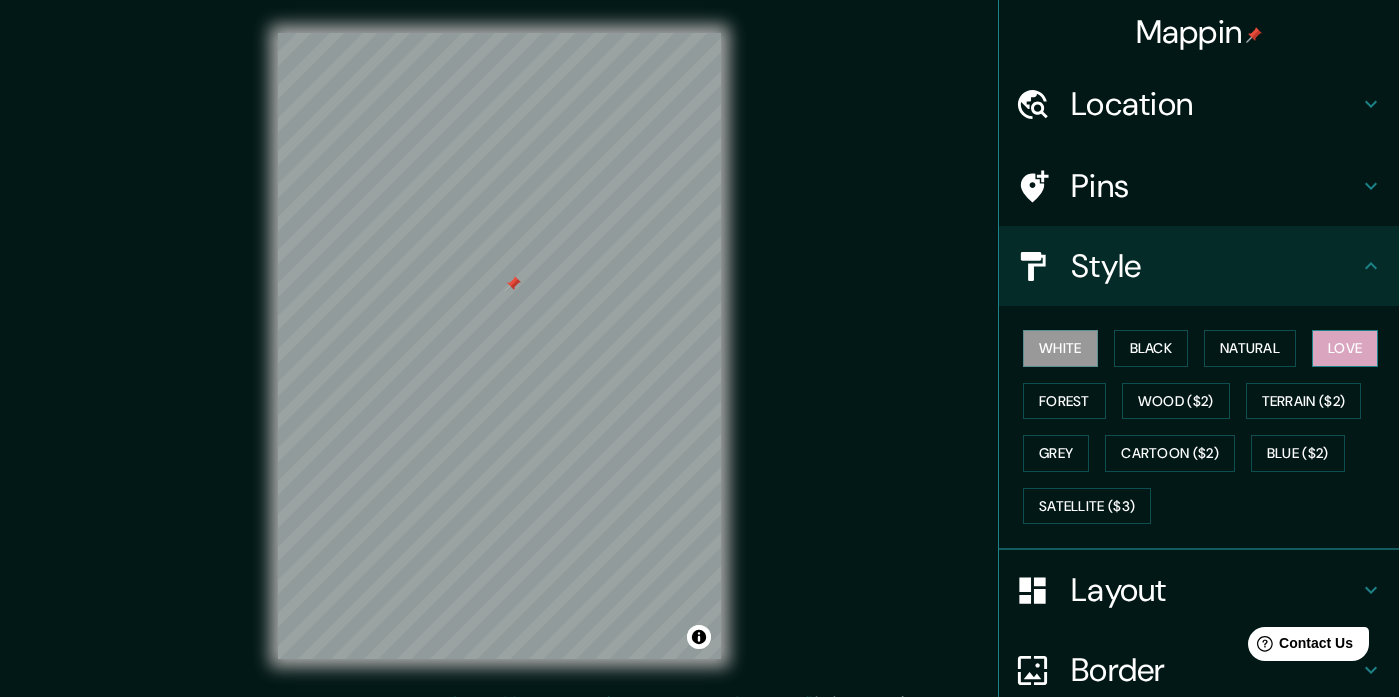 click on "Love" at bounding box center (1345, 348) 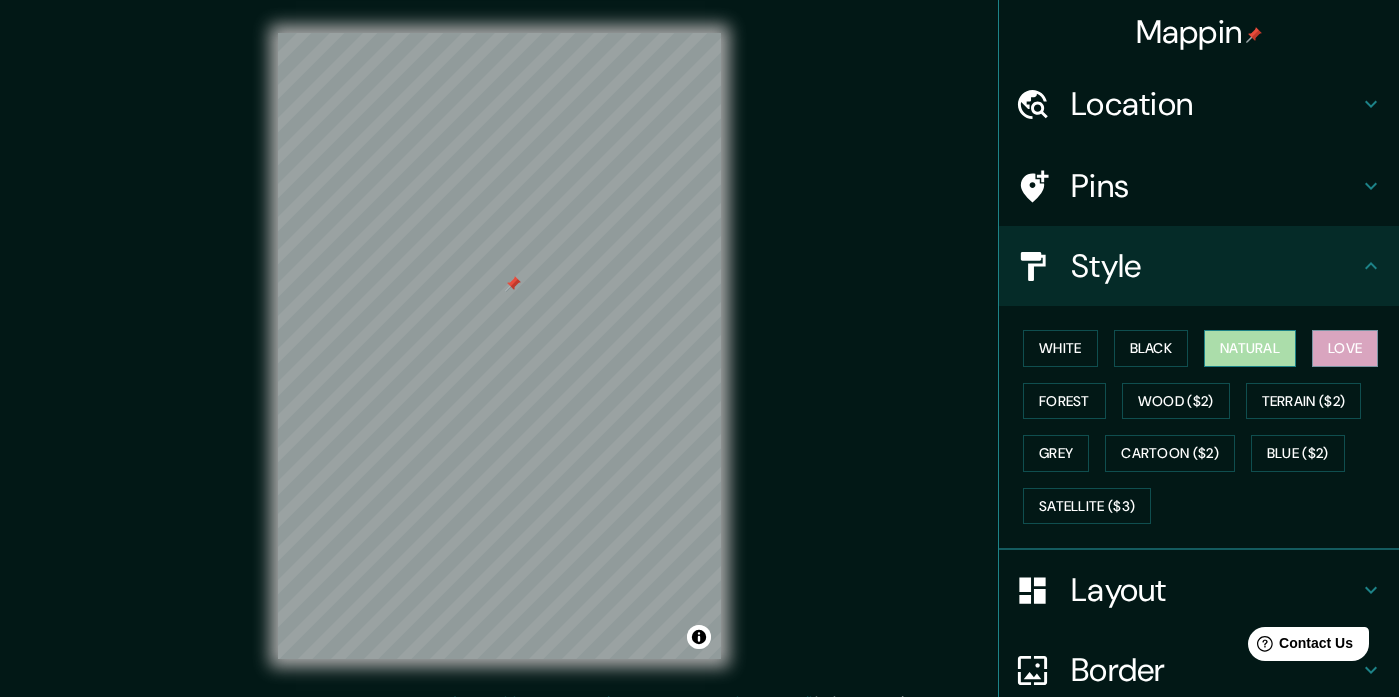 click on "Natural" at bounding box center (1250, 348) 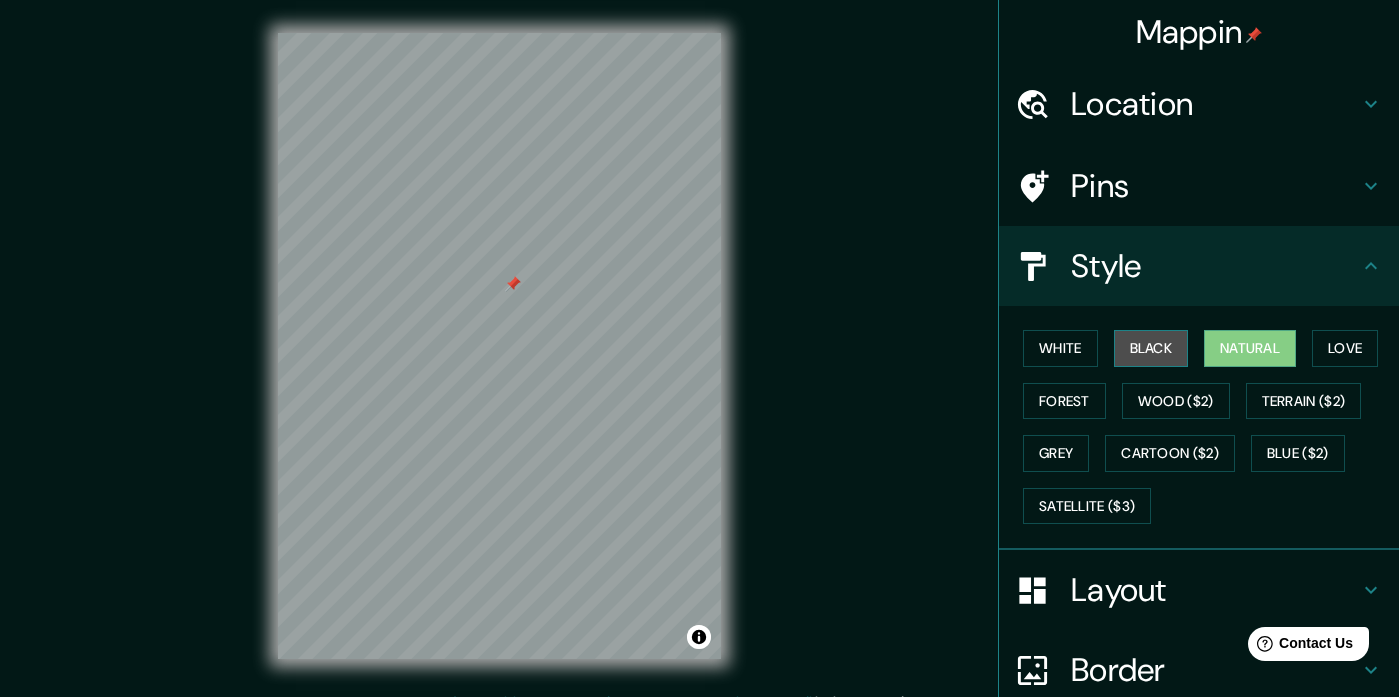click on "Black" at bounding box center (1151, 348) 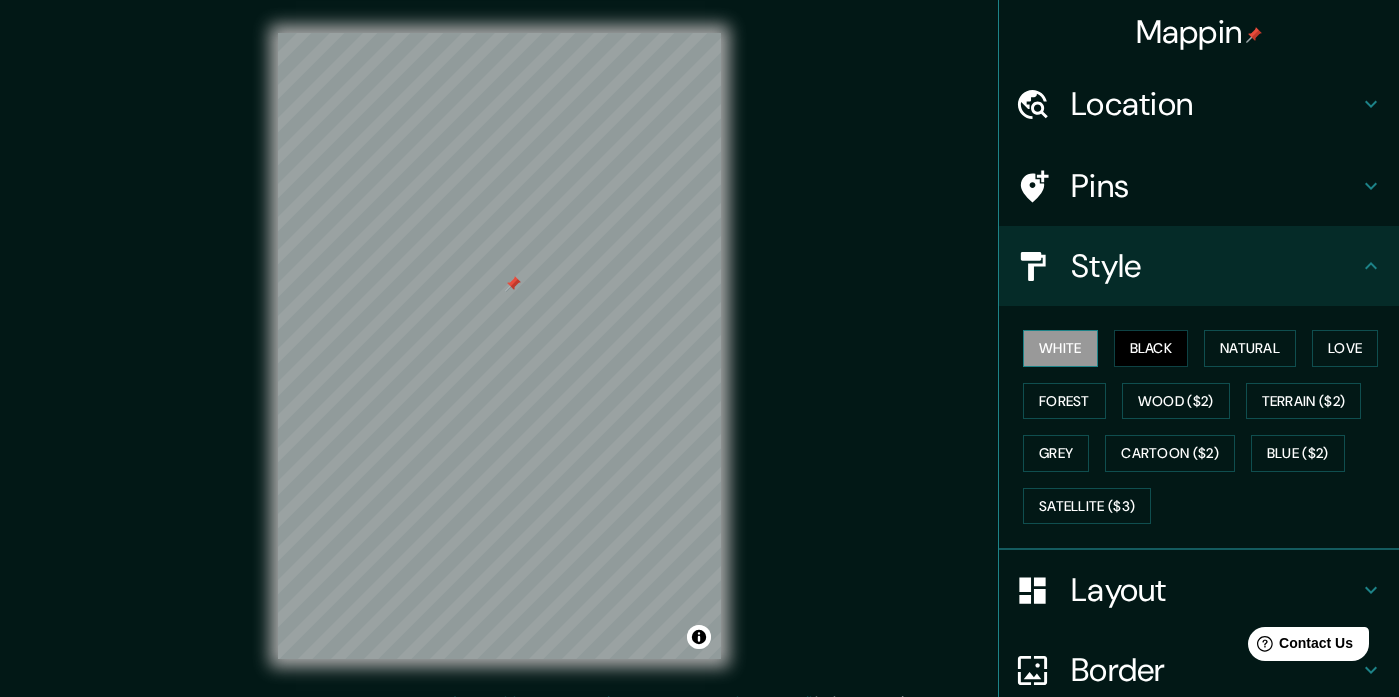 click on "White" at bounding box center [1060, 348] 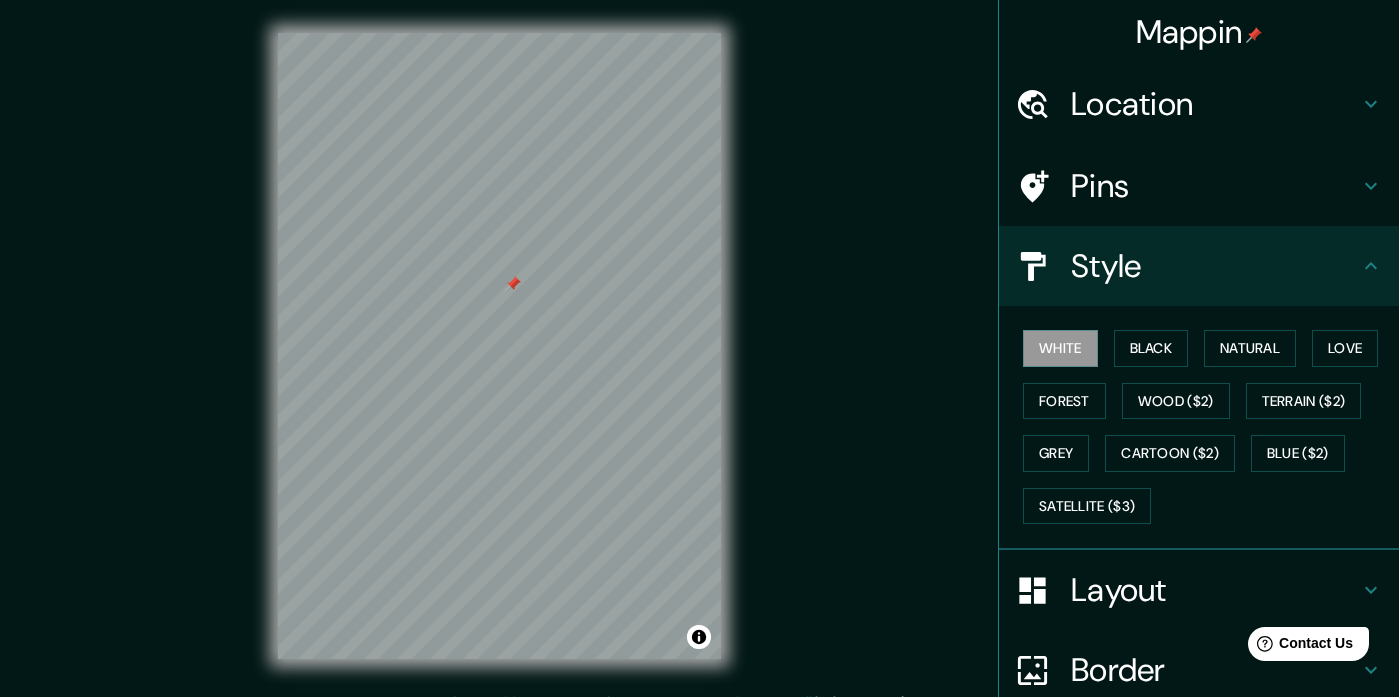 click on "Pins" at bounding box center [1215, 186] 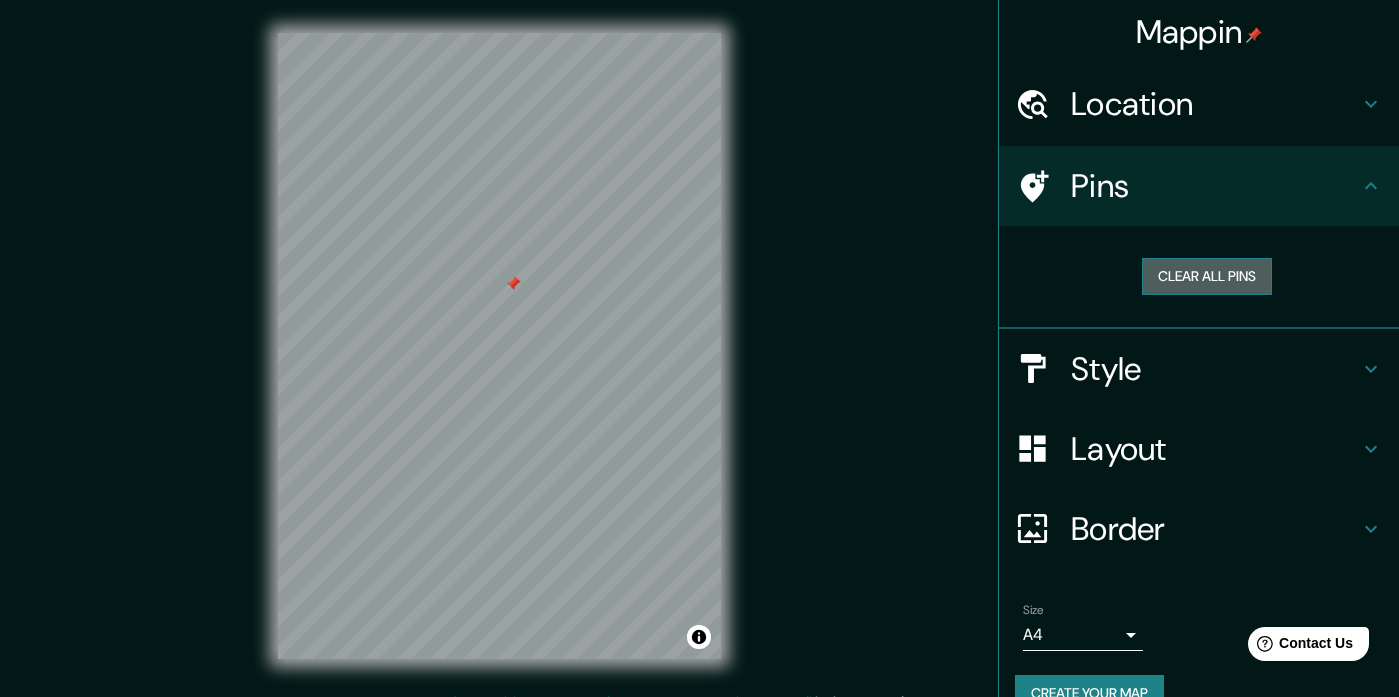 click on "Clear all pins" at bounding box center [1207, 276] 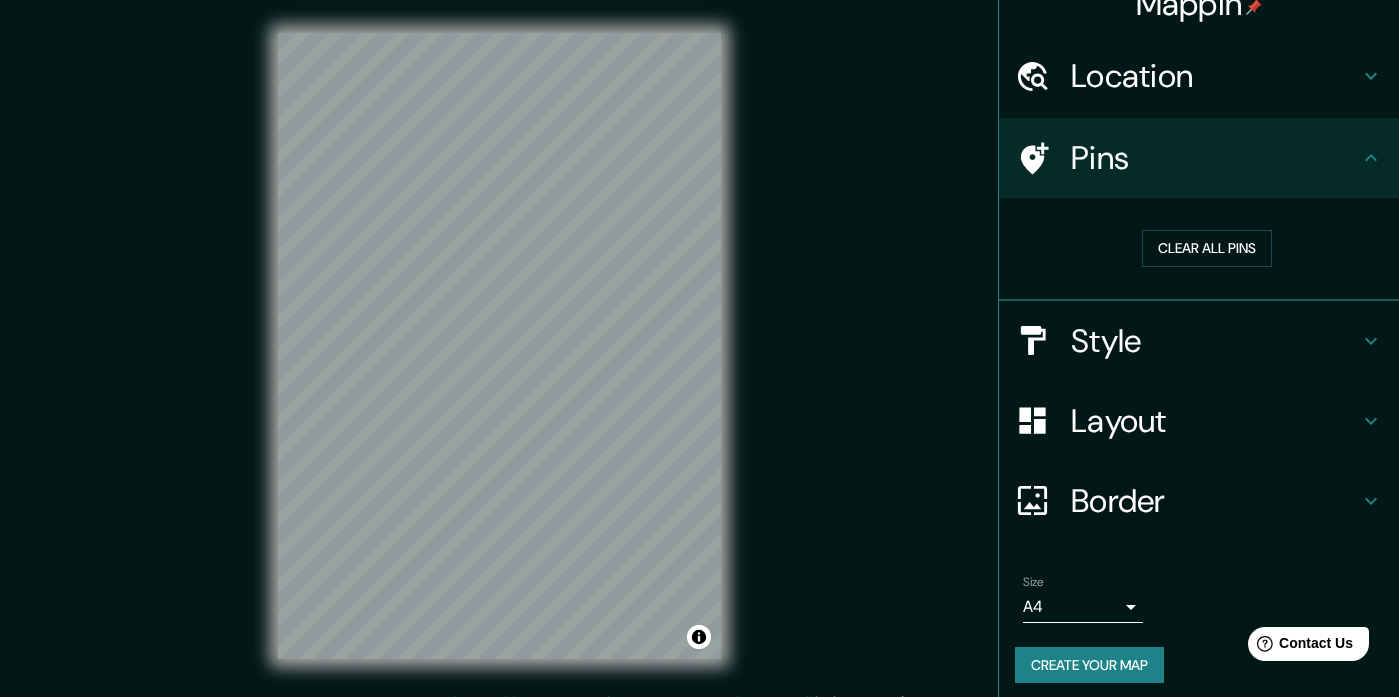 scroll, scrollTop: 38, scrollLeft: 0, axis: vertical 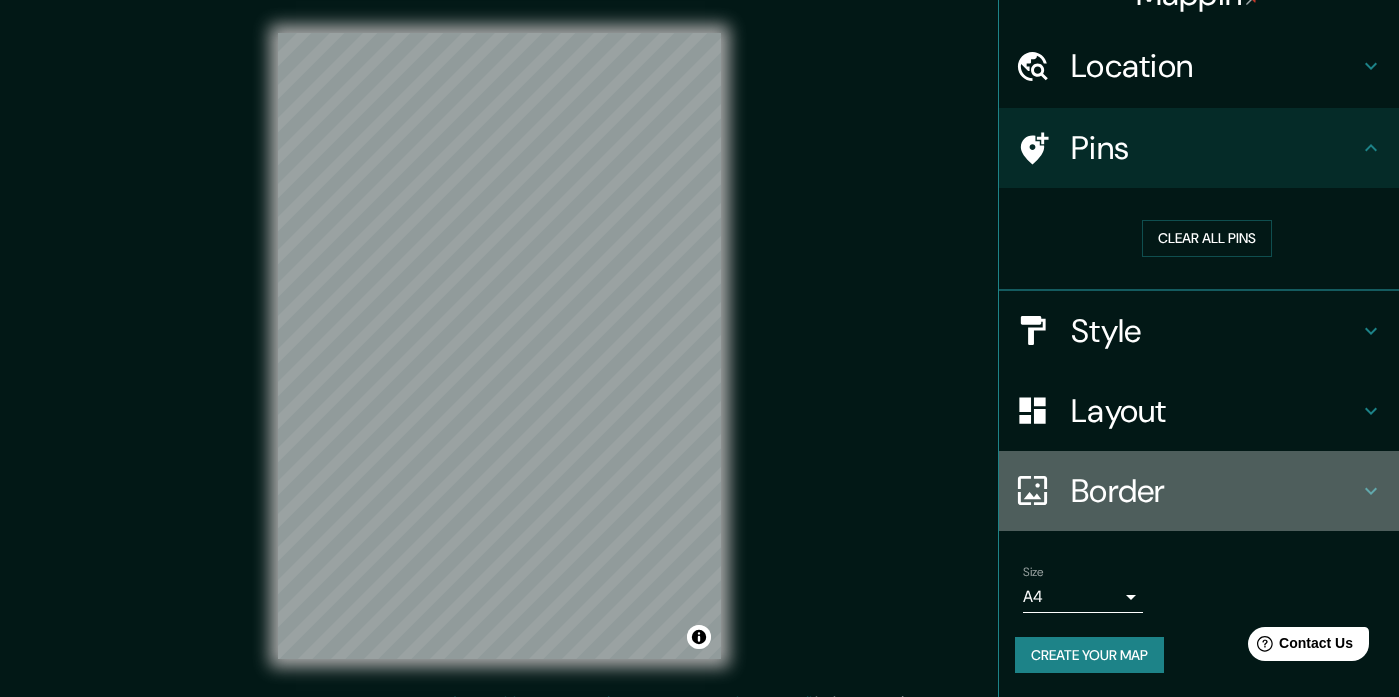click on "Border" at bounding box center [1215, 491] 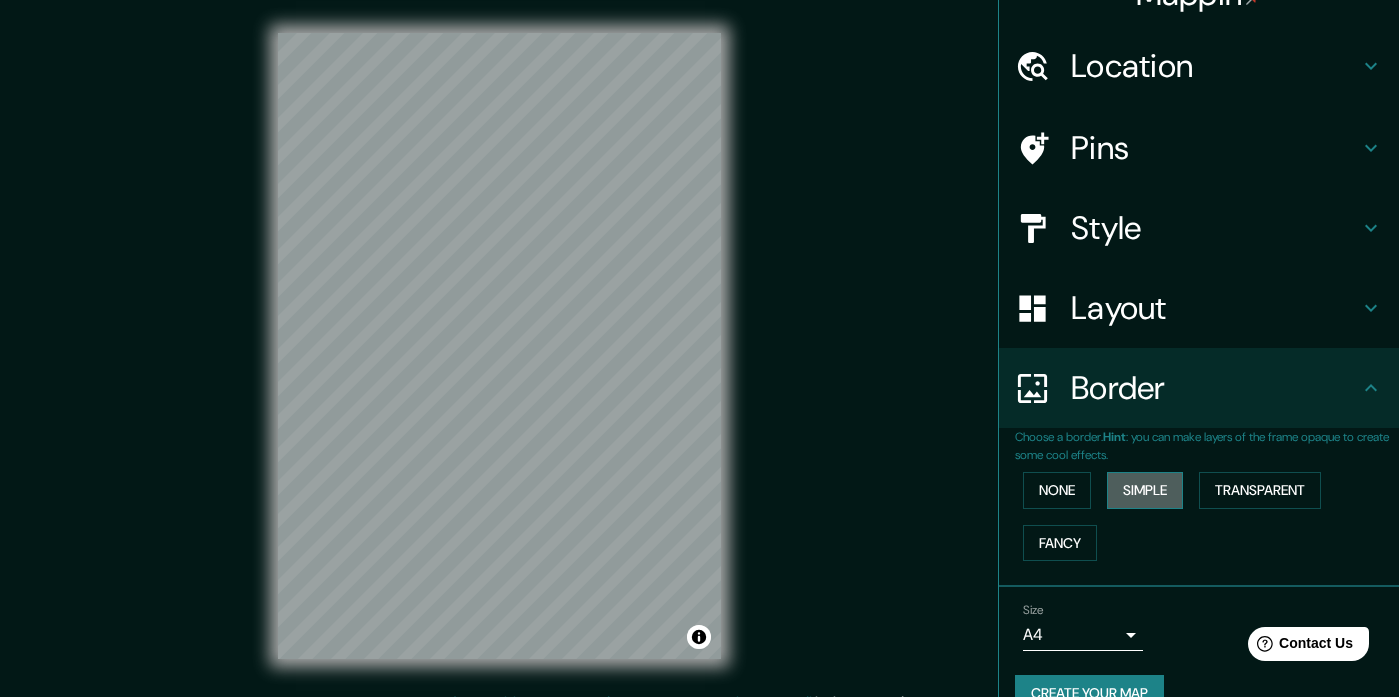 click on "Simple" at bounding box center (1145, 490) 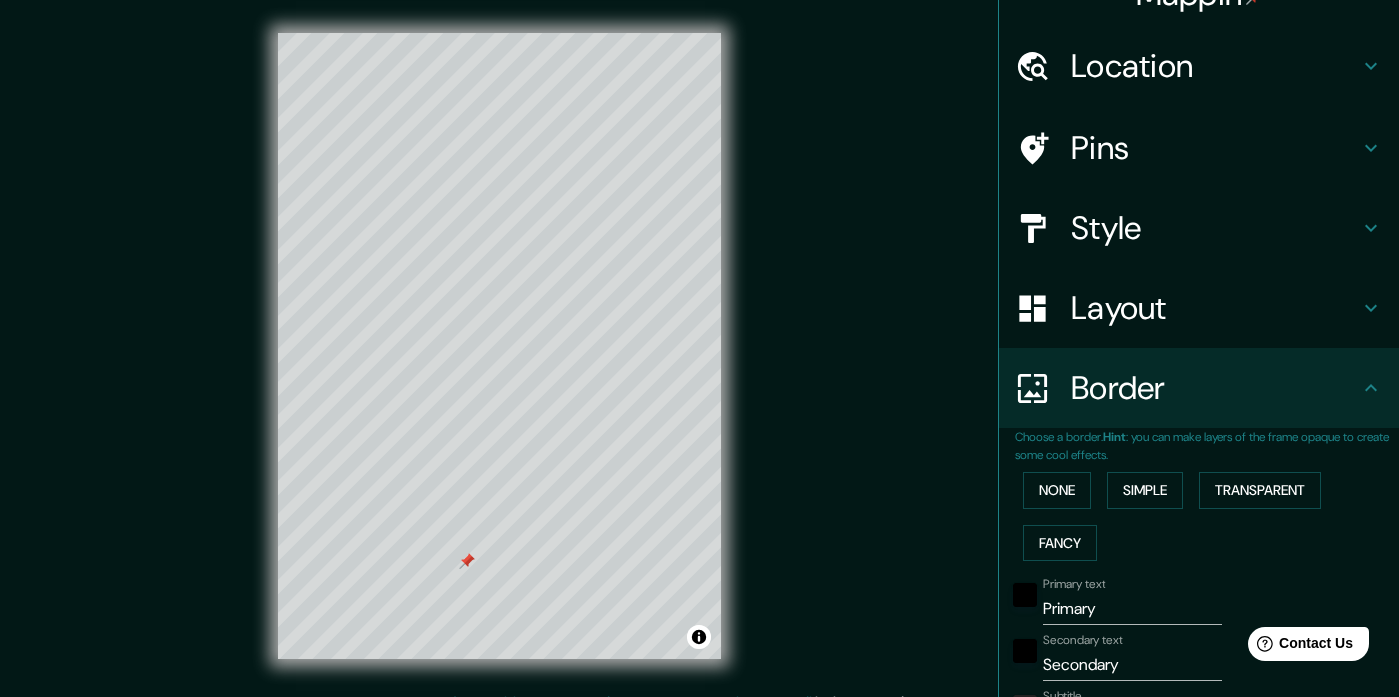 click on "Pins" at bounding box center (1215, 148) 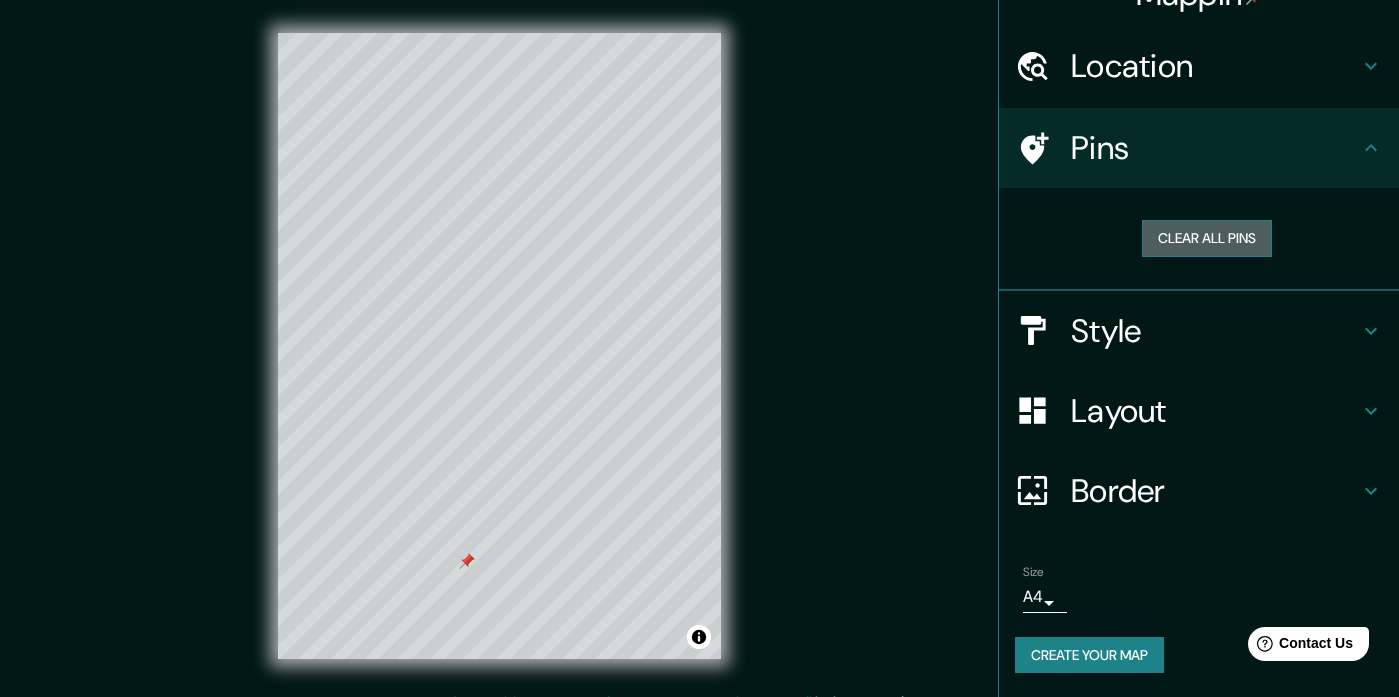click on "Clear all pins" at bounding box center (1207, 238) 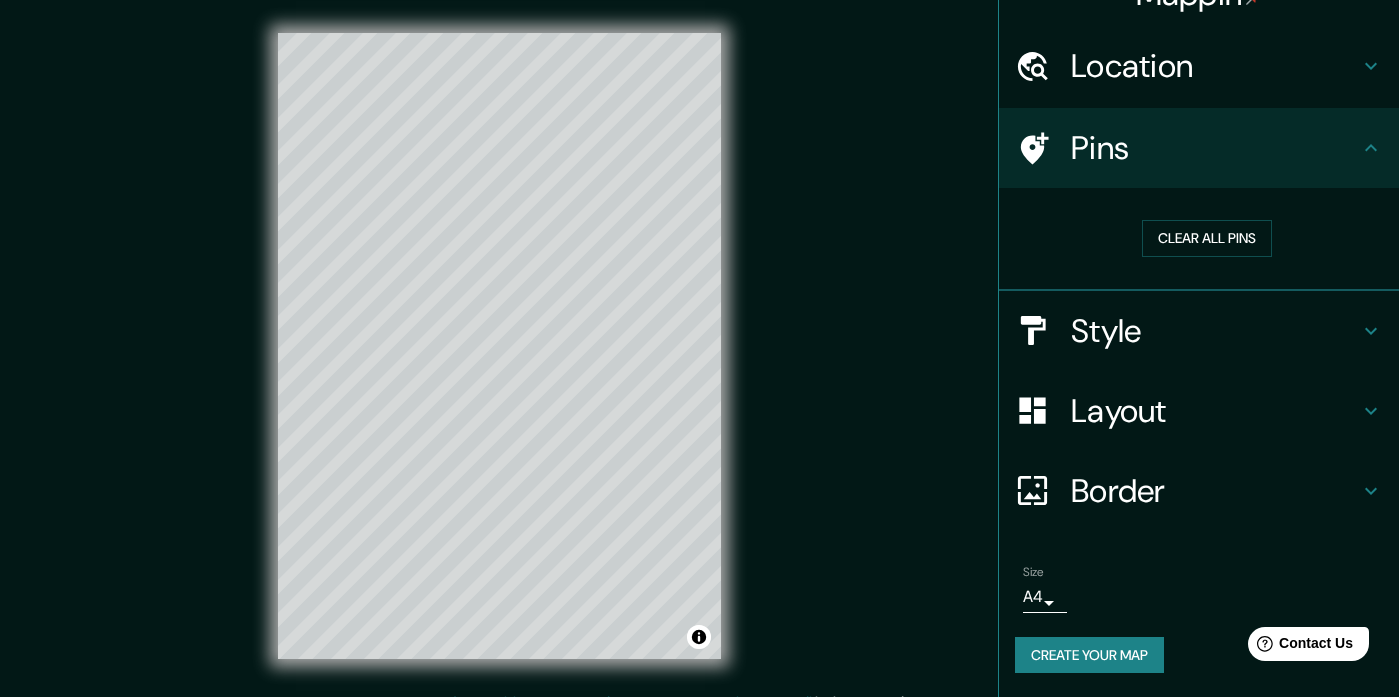 click on "Style" at bounding box center [1215, 331] 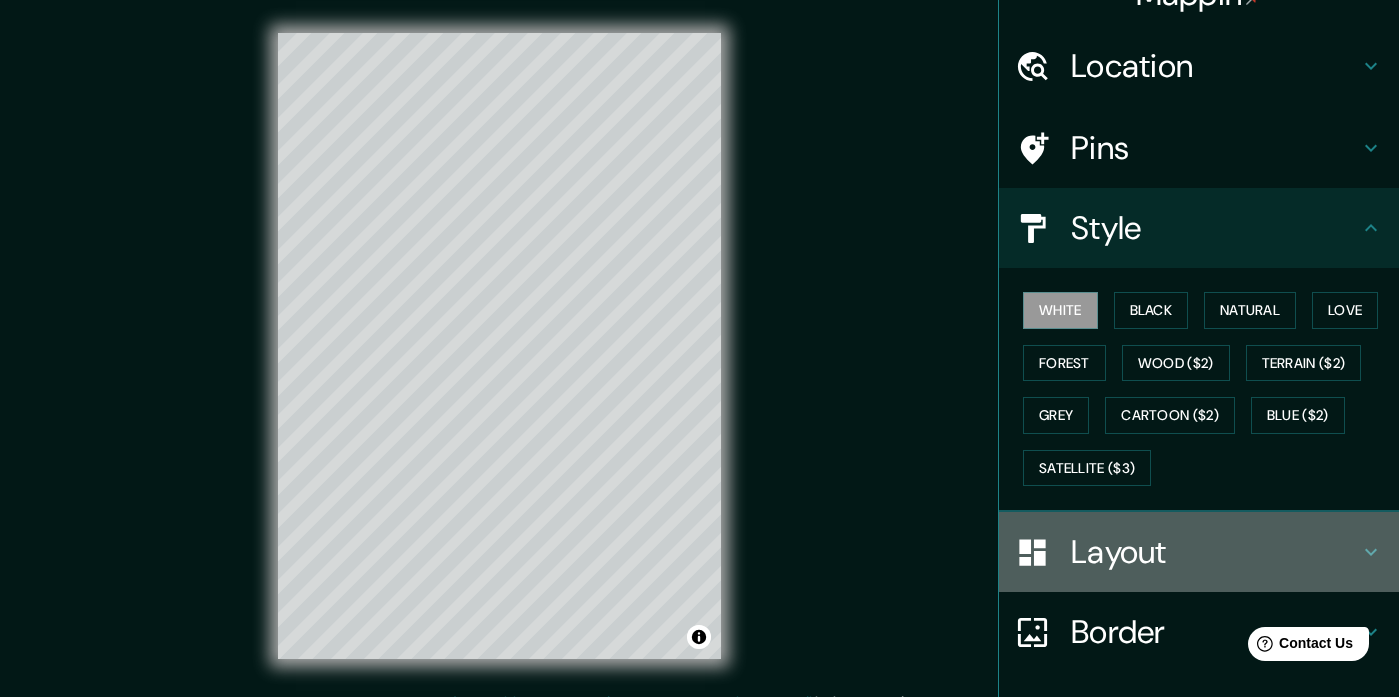 click on "Layout" at bounding box center (1215, 552) 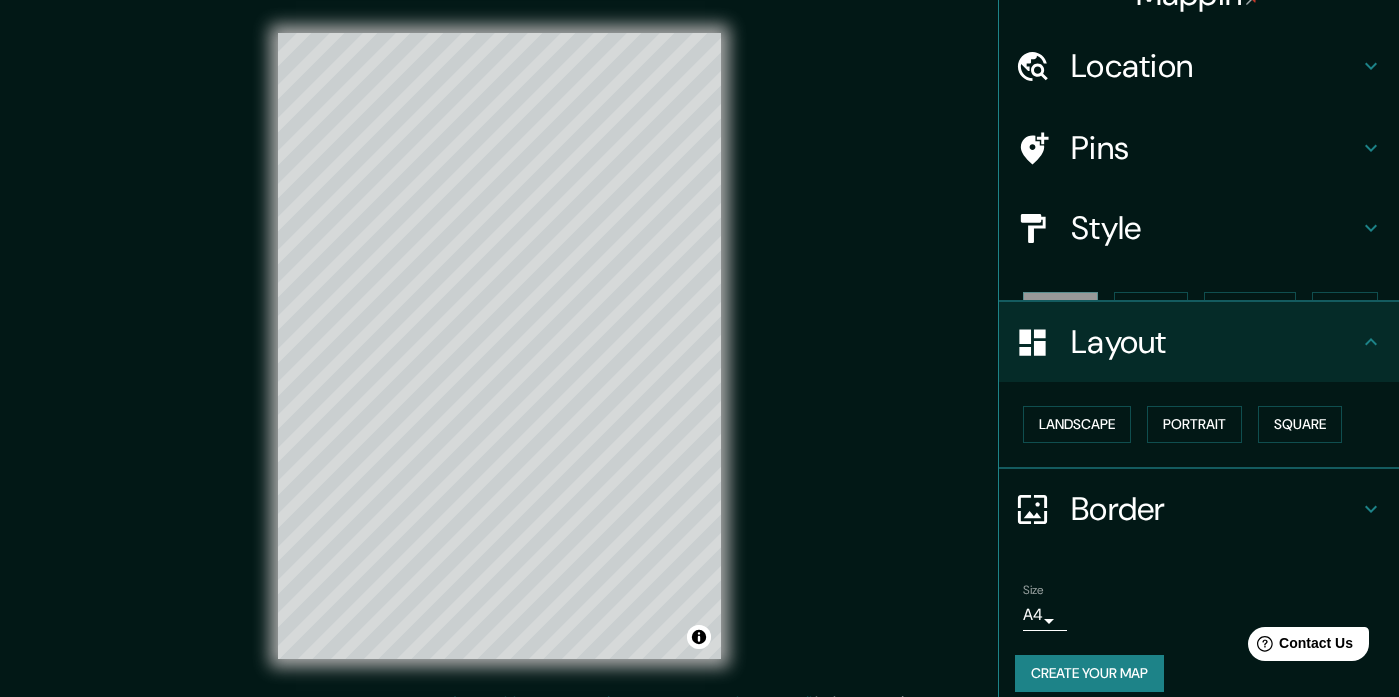 scroll, scrollTop: 22, scrollLeft: 0, axis: vertical 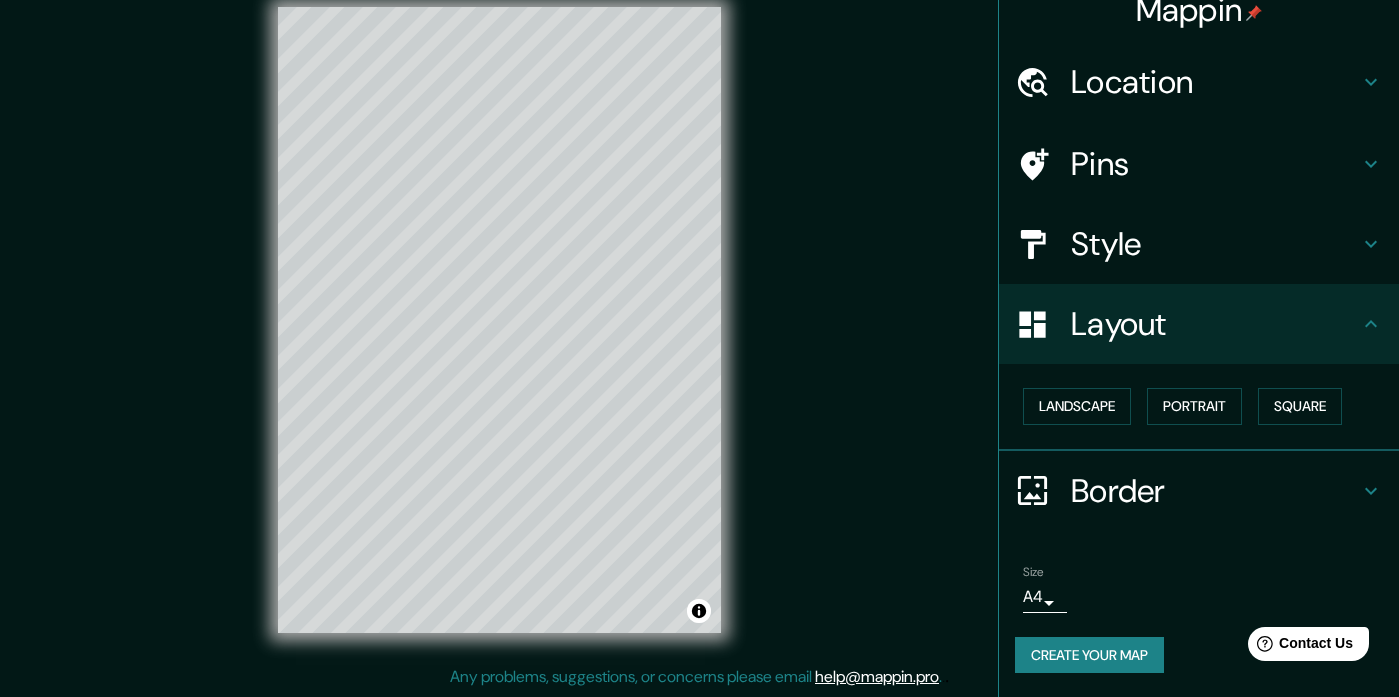 click on "Border" at bounding box center [1215, 491] 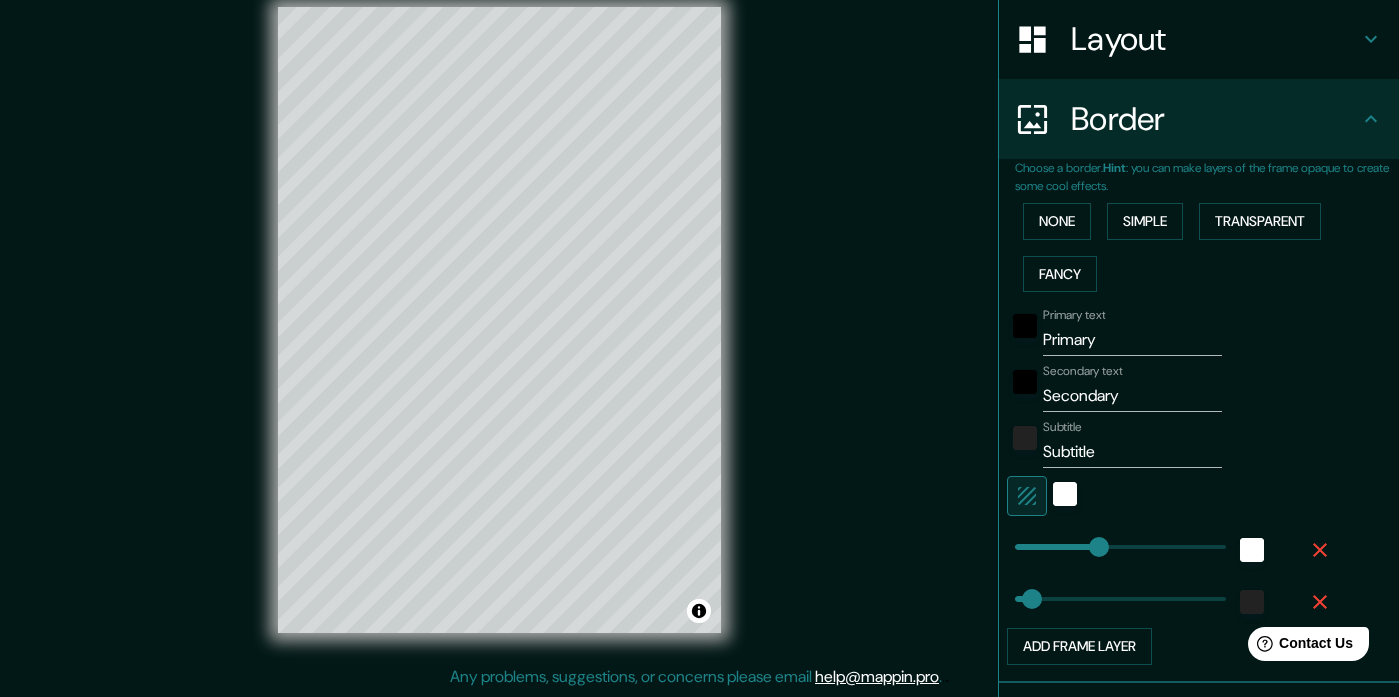 scroll, scrollTop: 309, scrollLeft: 0, axis: vertical 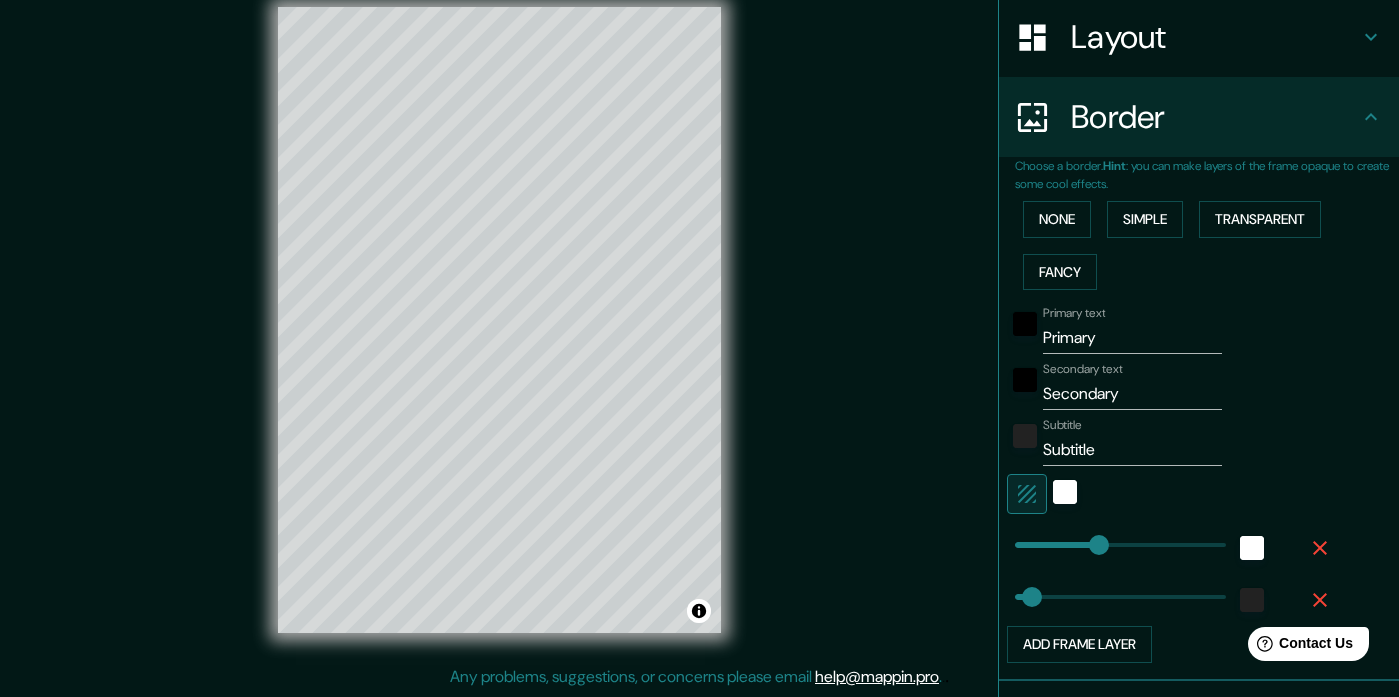click on "Primary" at bounding box center (1132, 338) 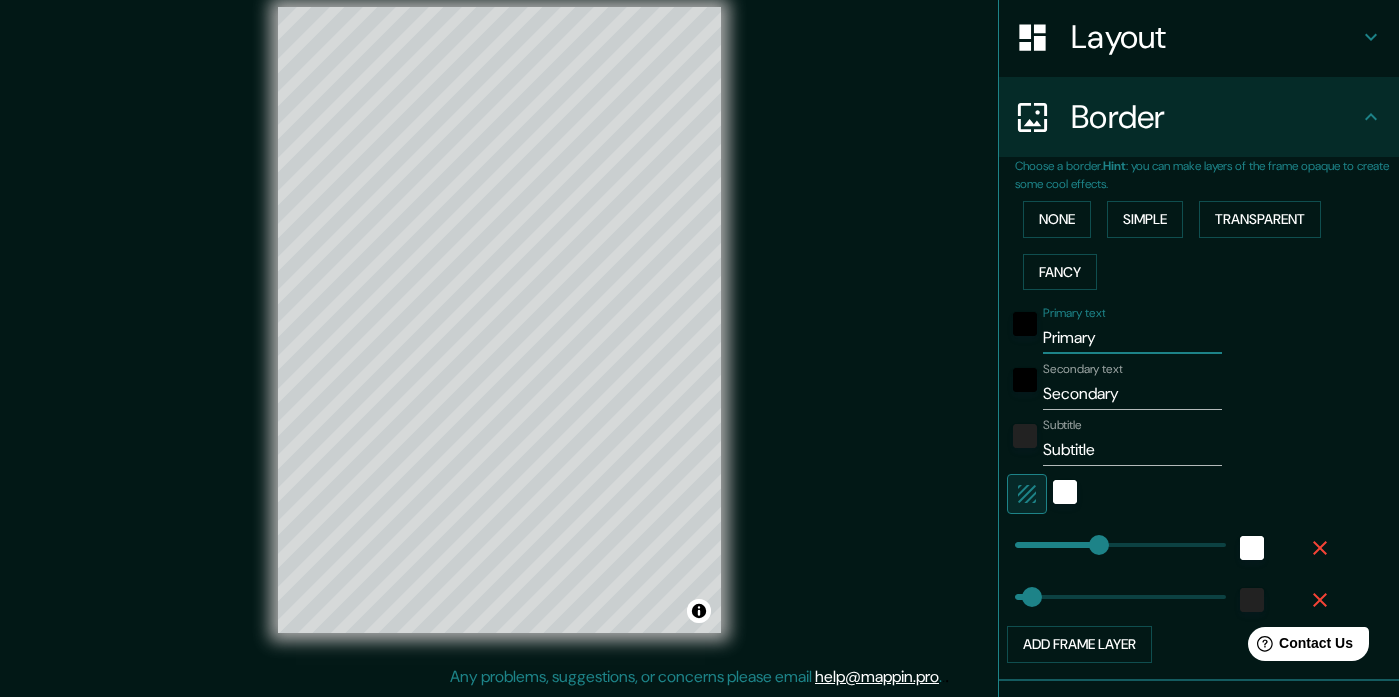 type on "S" 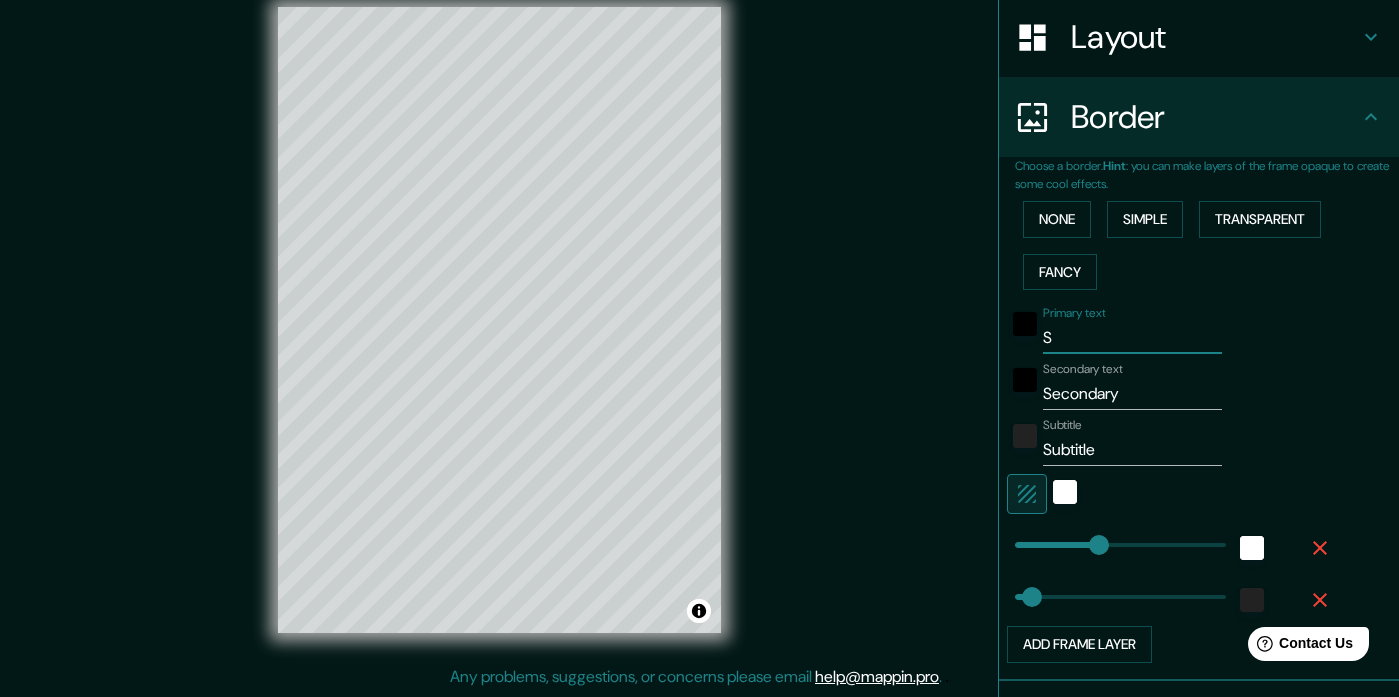 type on "St" 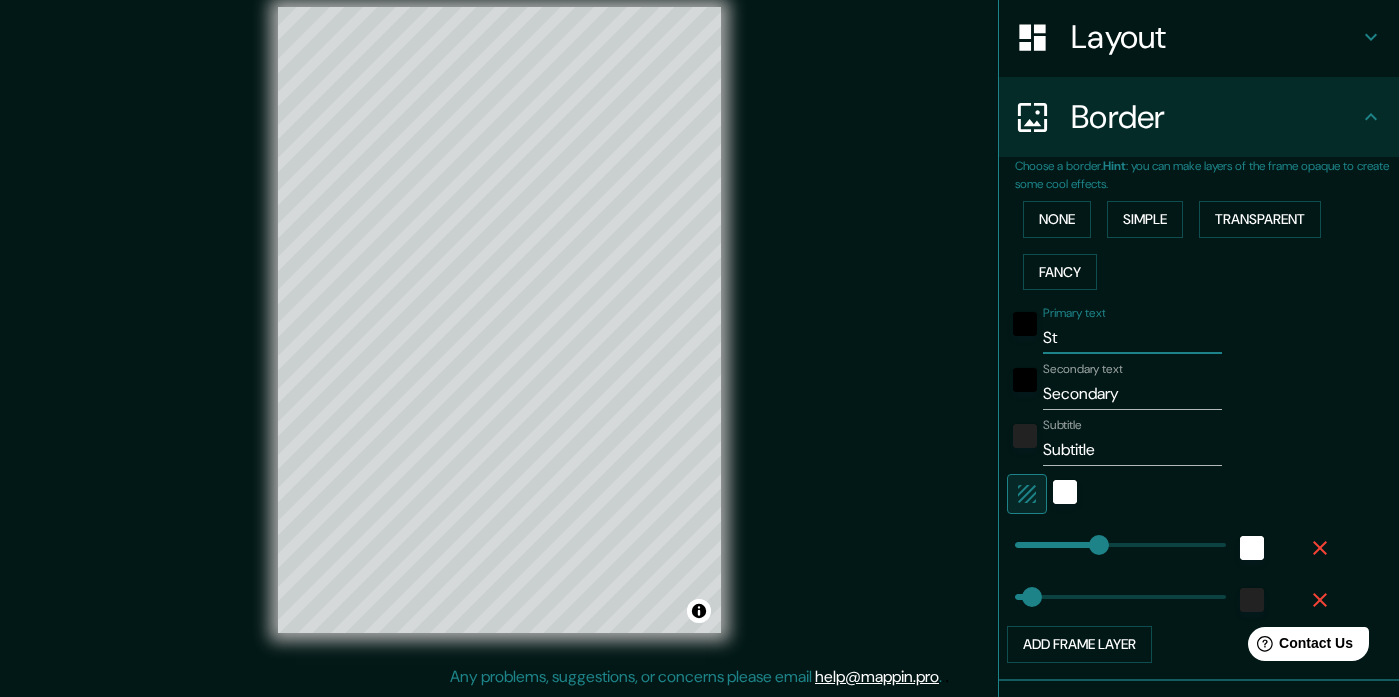 type on "177" 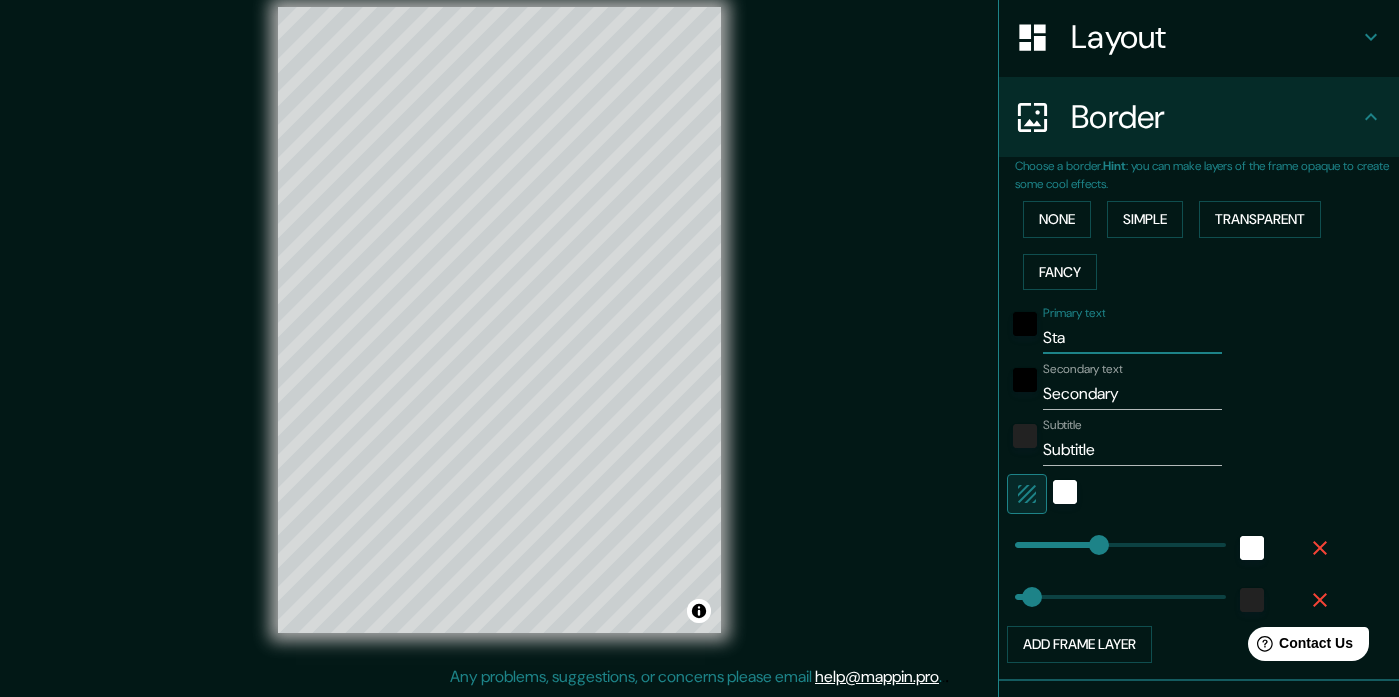type on "Star" 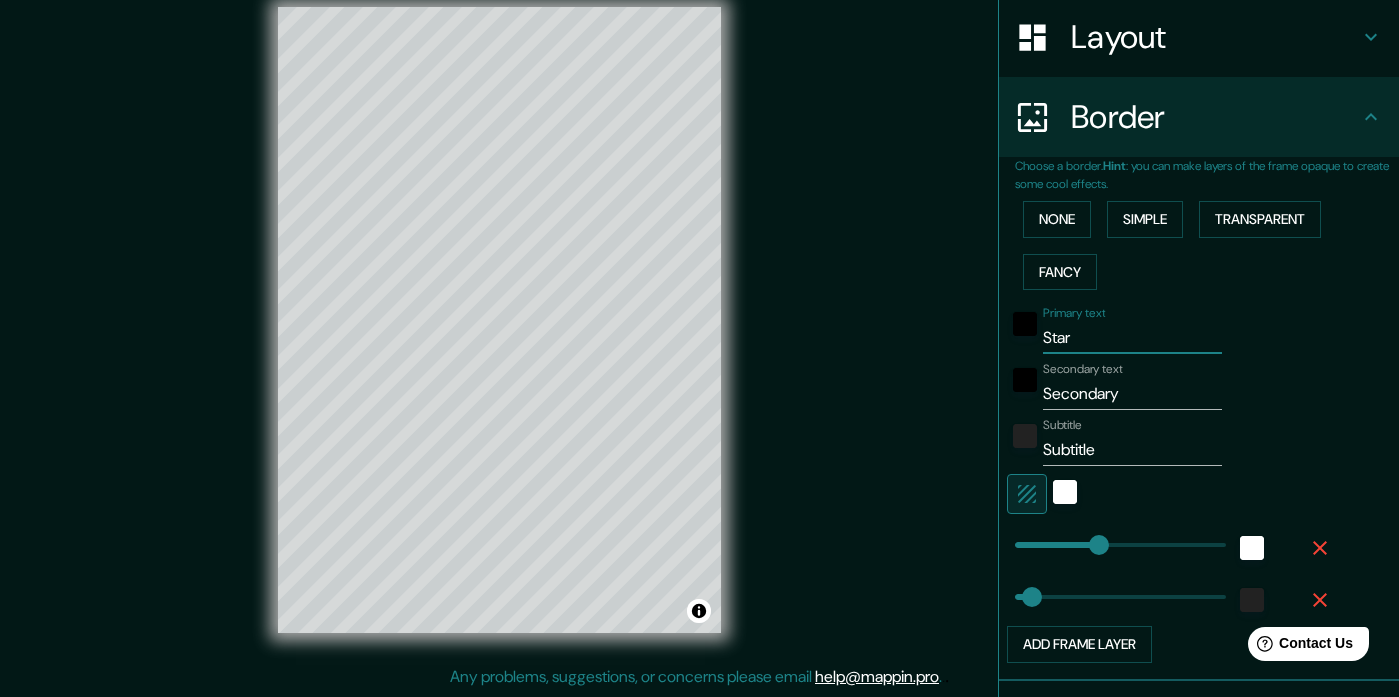 type on "Star" 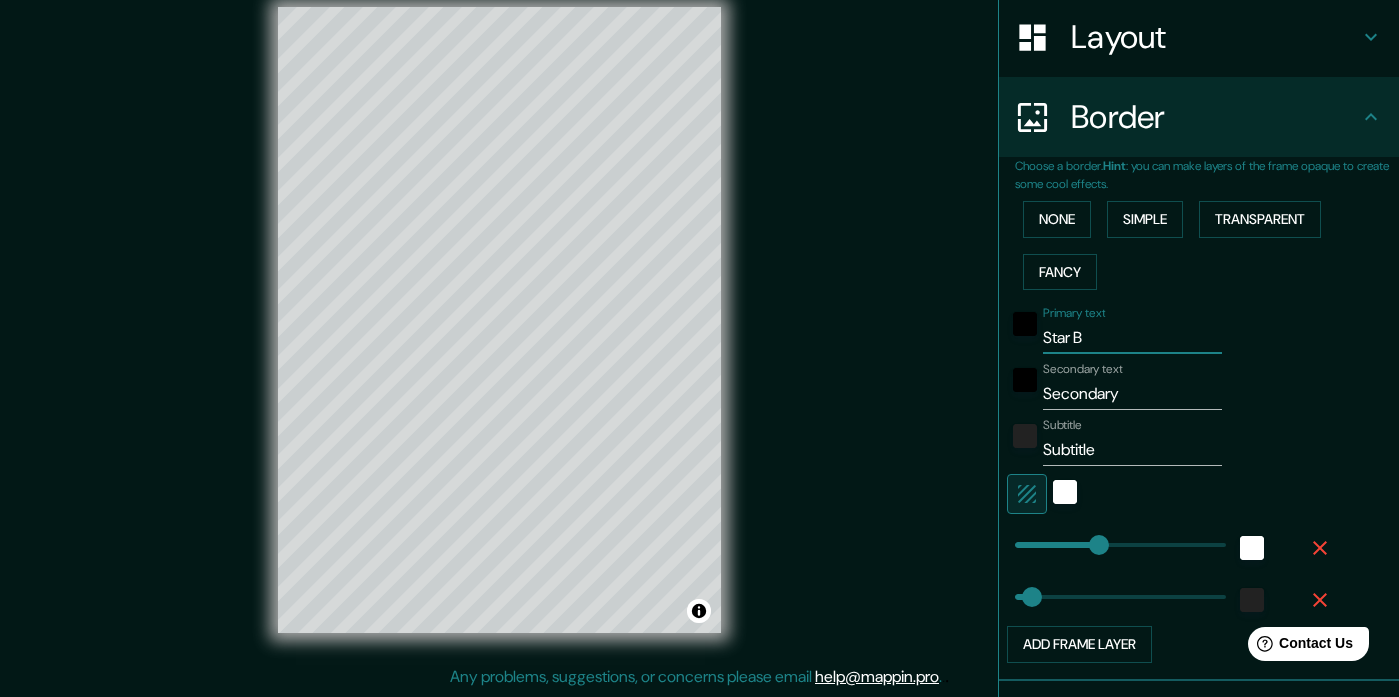 type on "177" 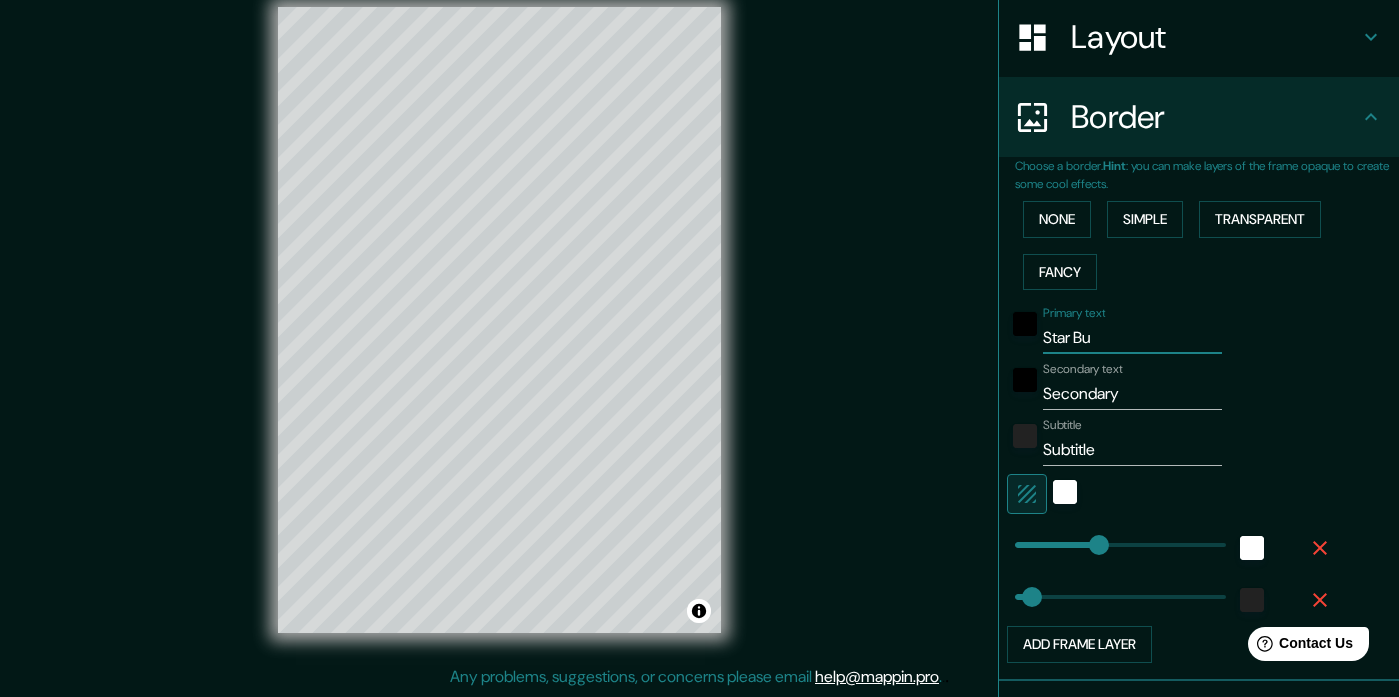 type on "177" 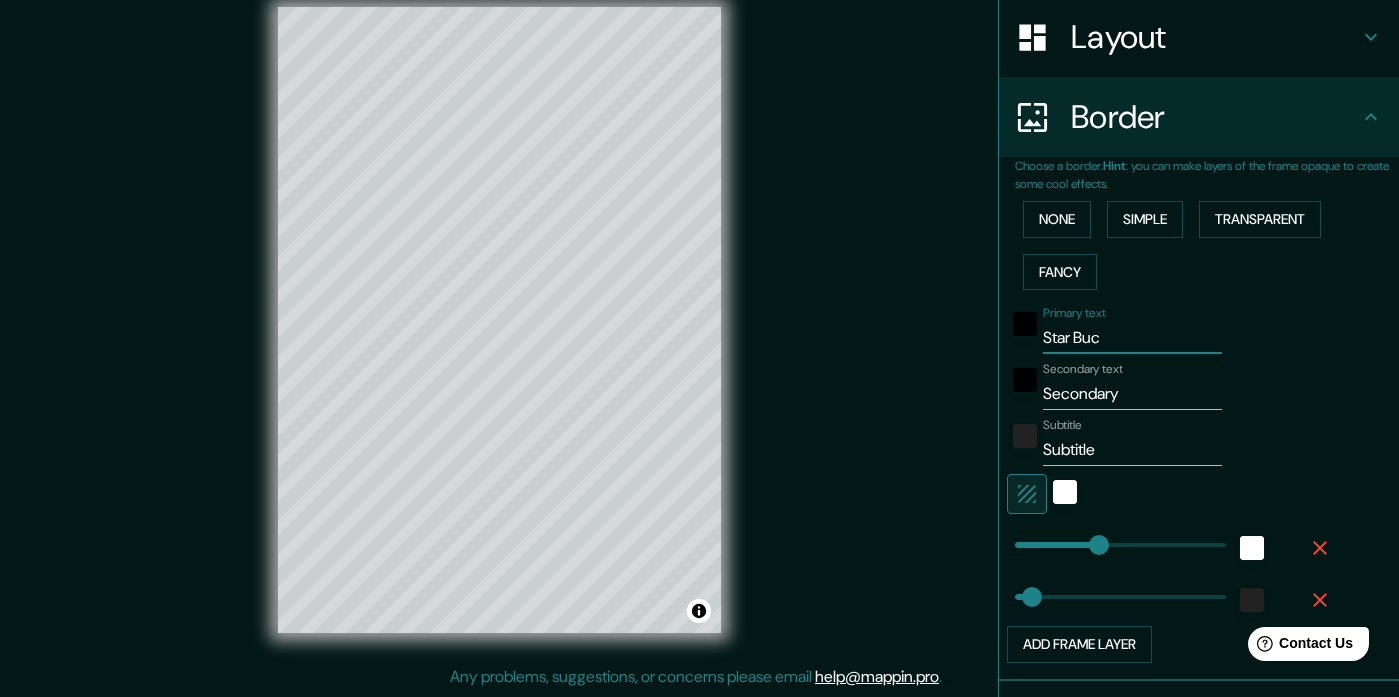 type on "177" 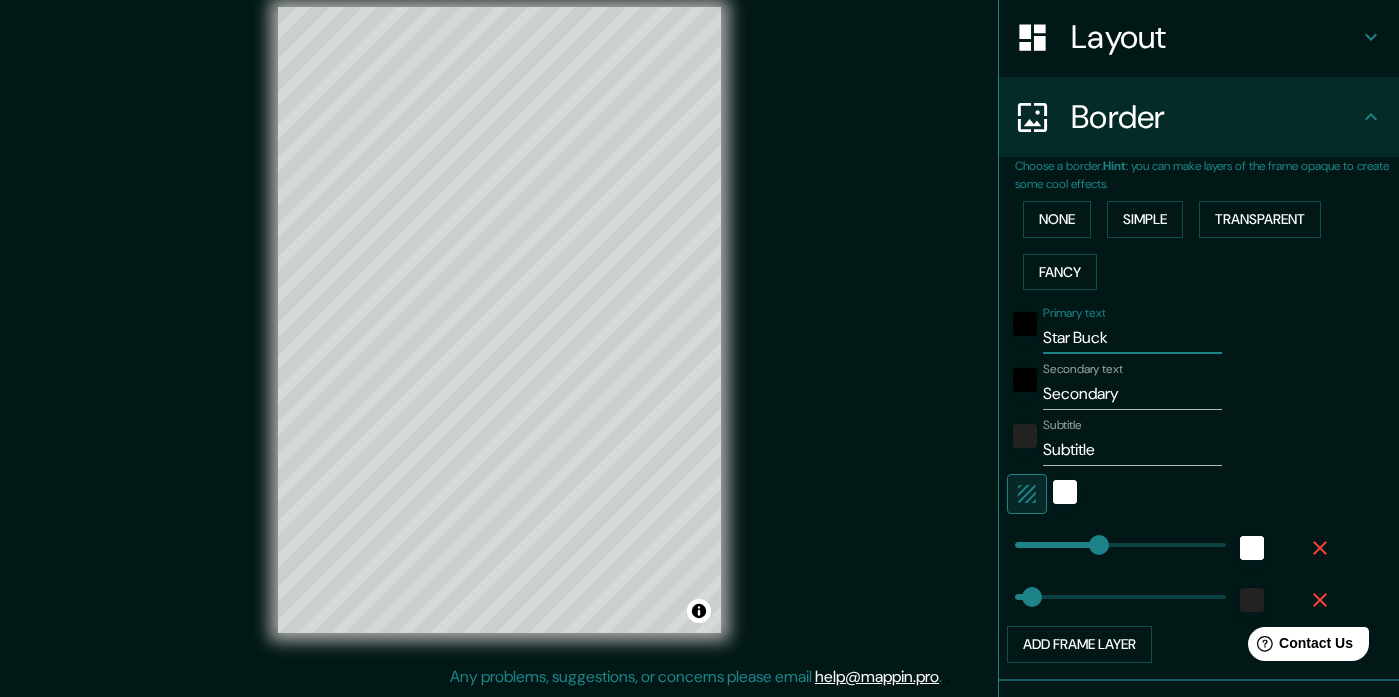 type on "177" 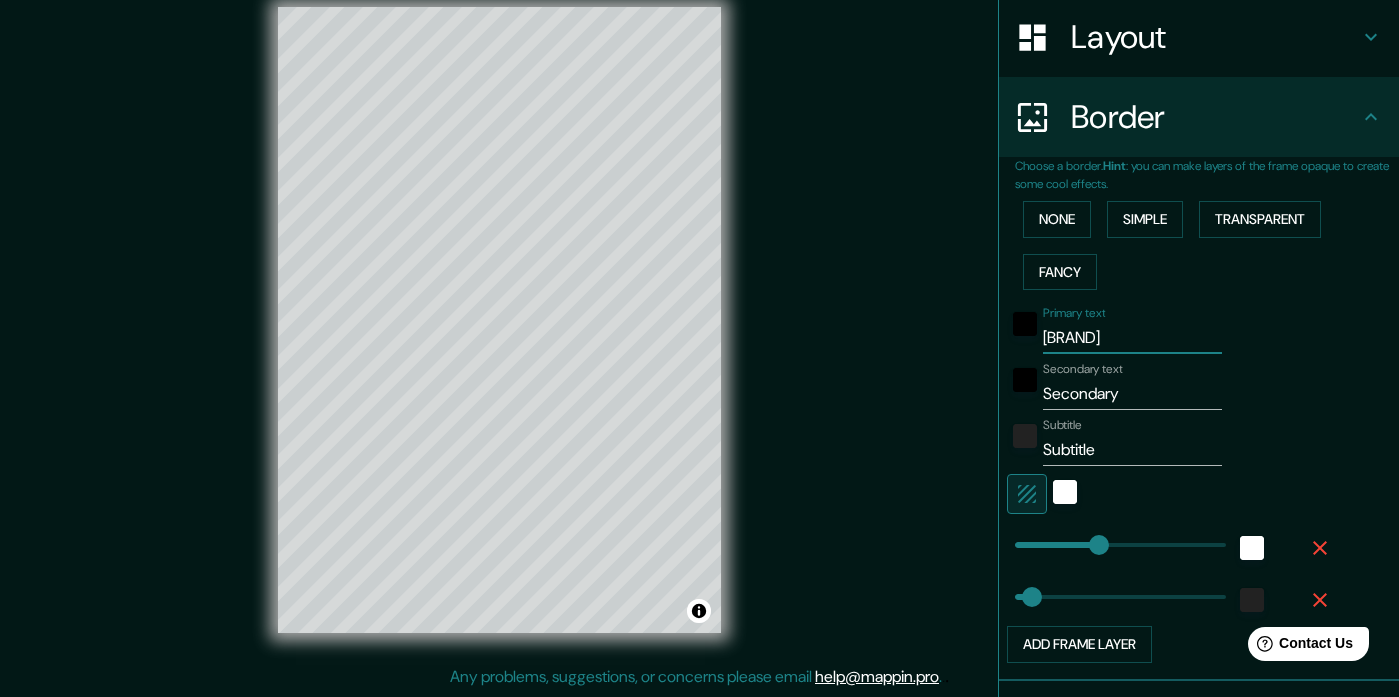 type on "[BRAND]" 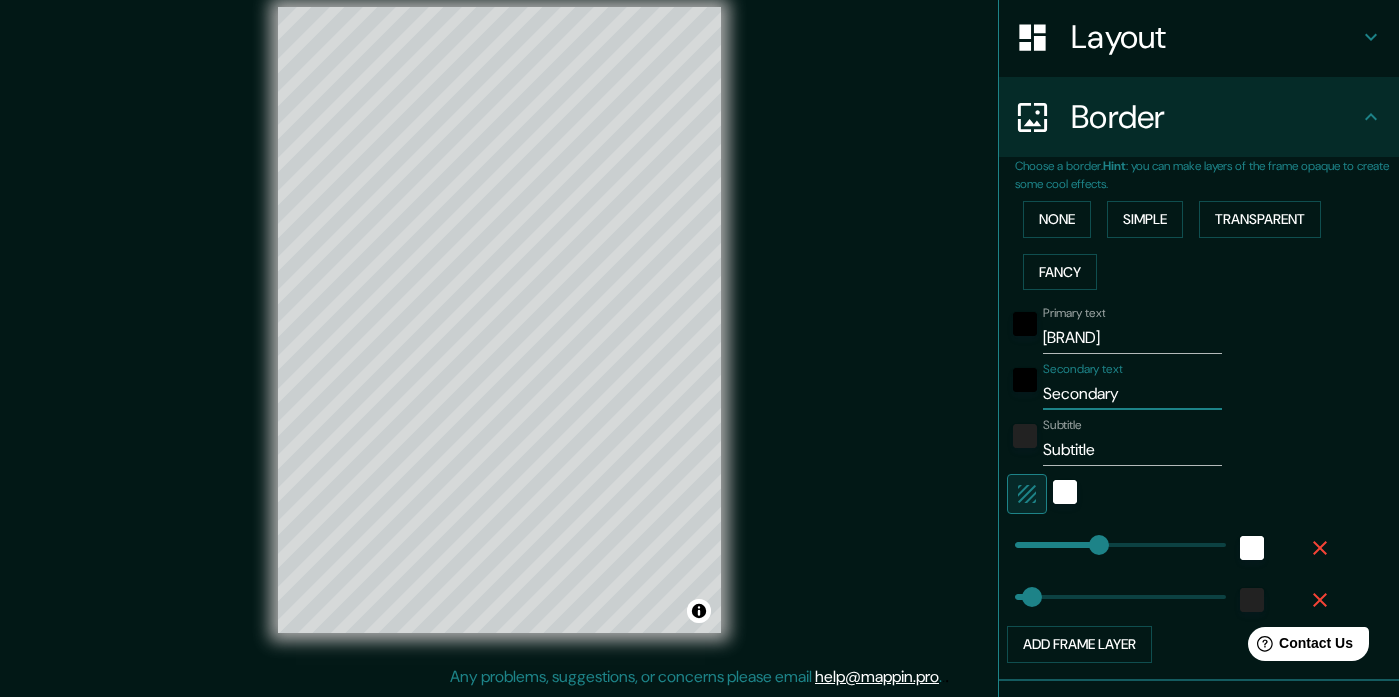 click on "Secondary" at bounding box center [1132, 394] 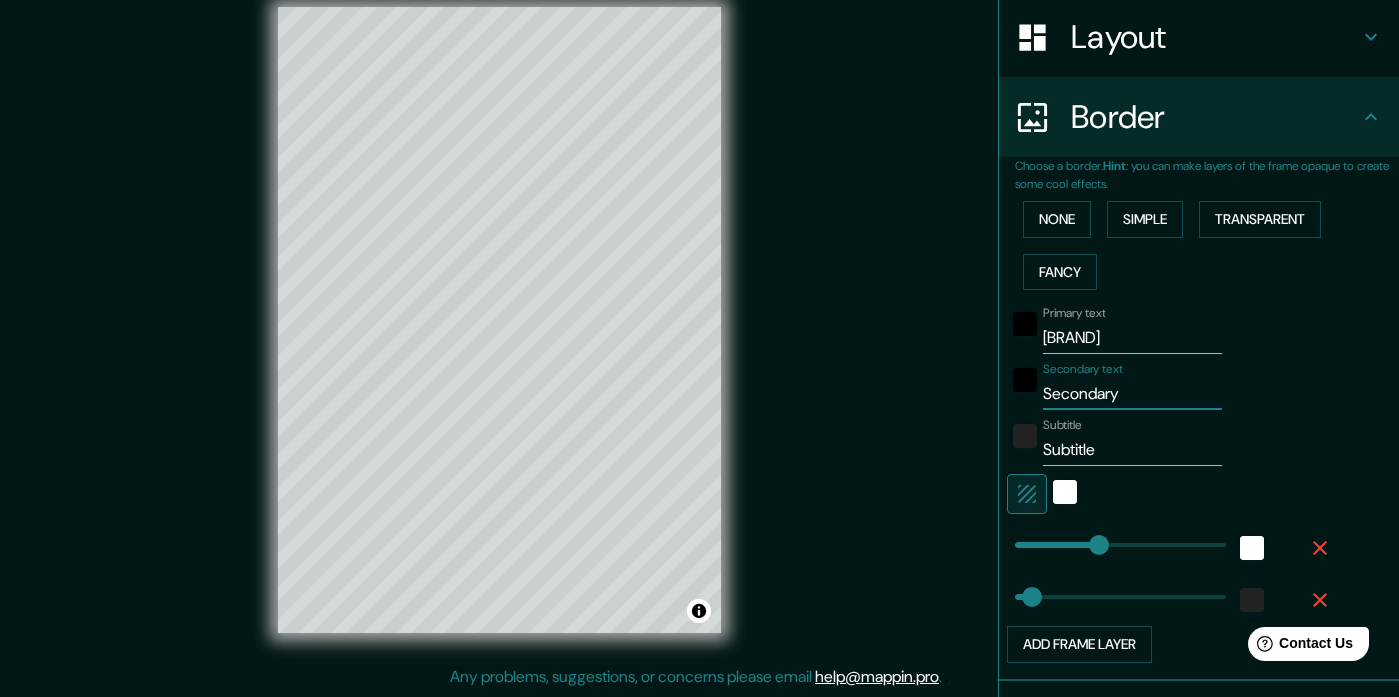 type on "B" 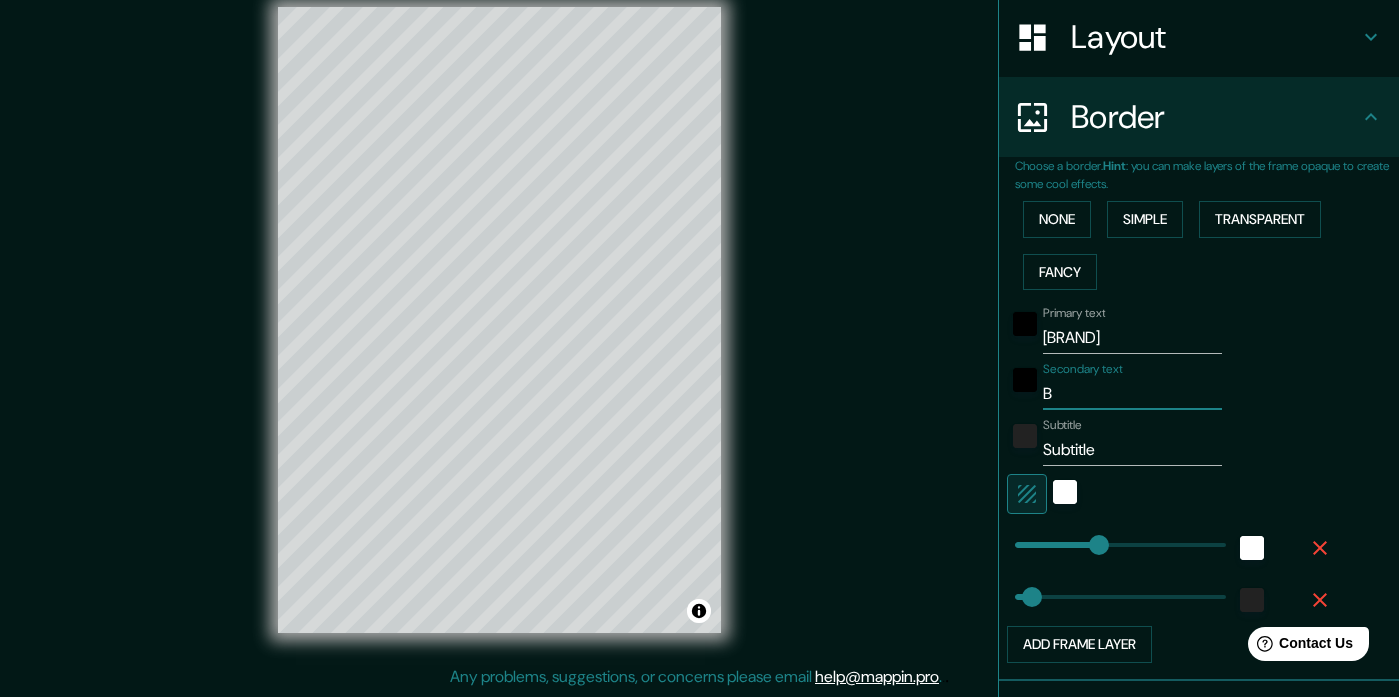 type on "Ba" 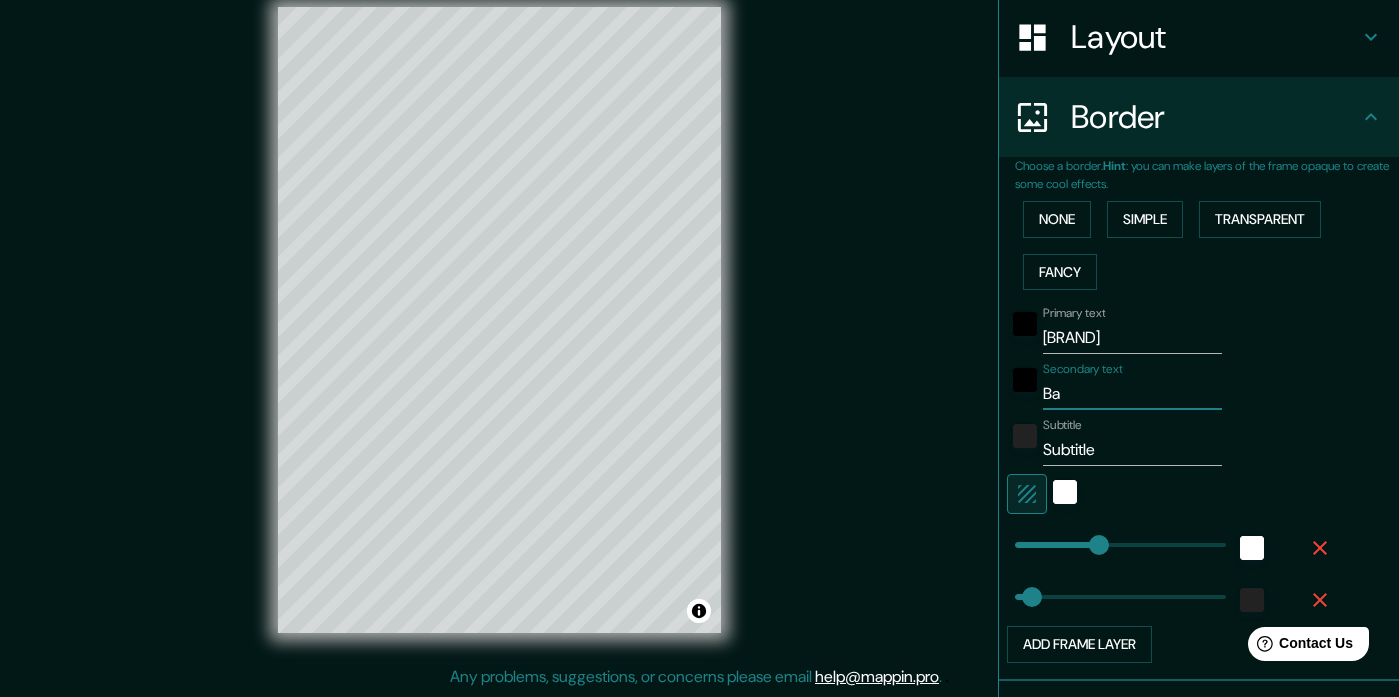 type on "Baz" 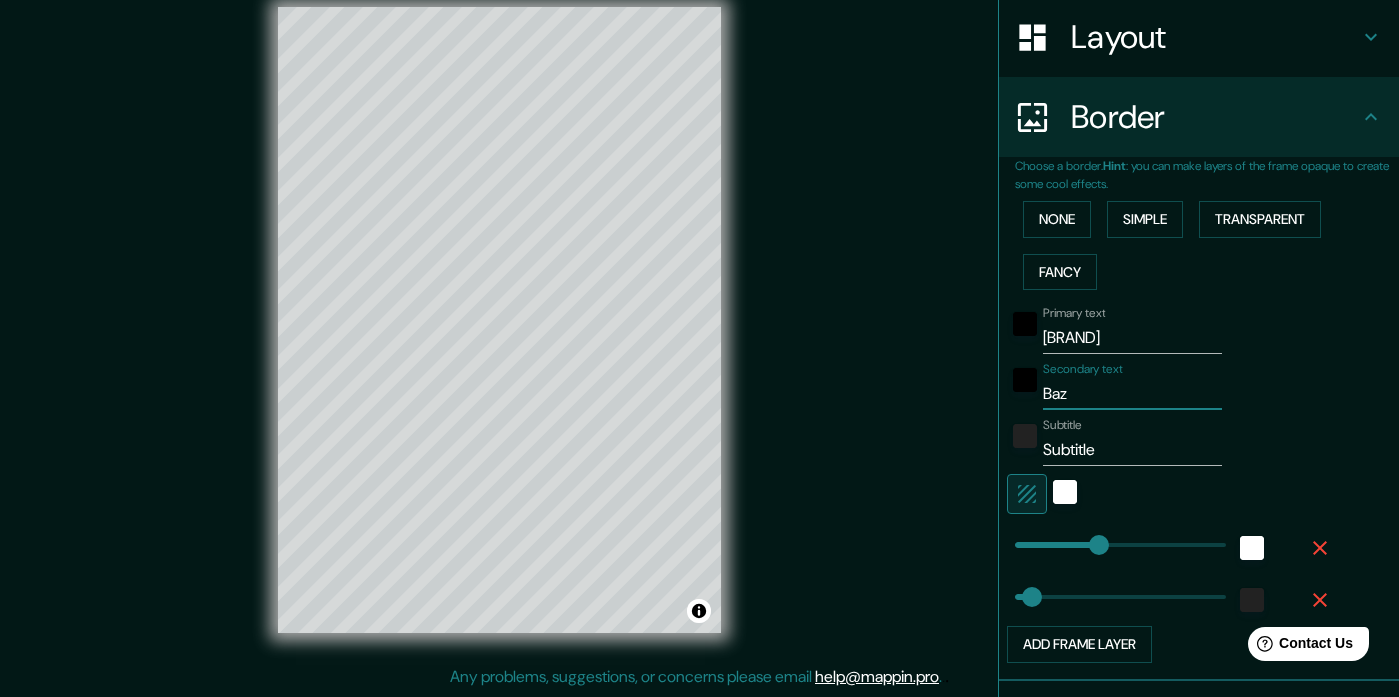 type on "Baza" 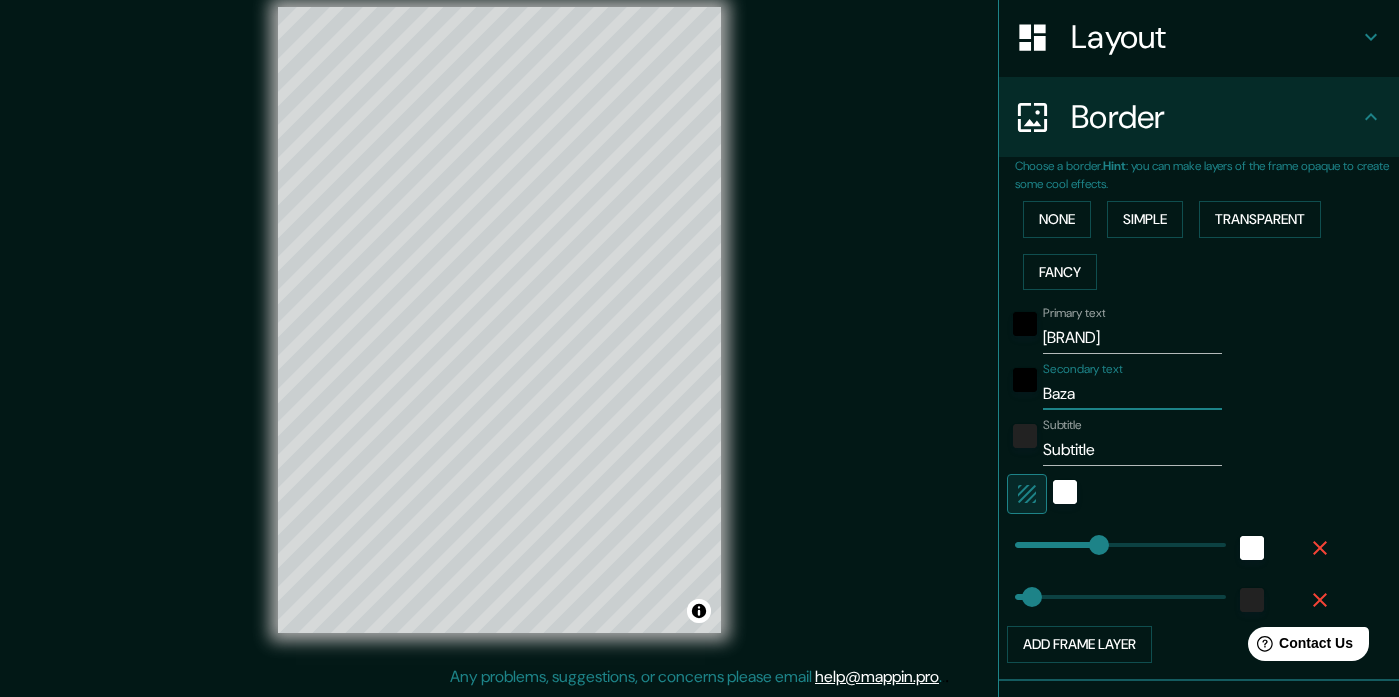 type on "Bazaa" 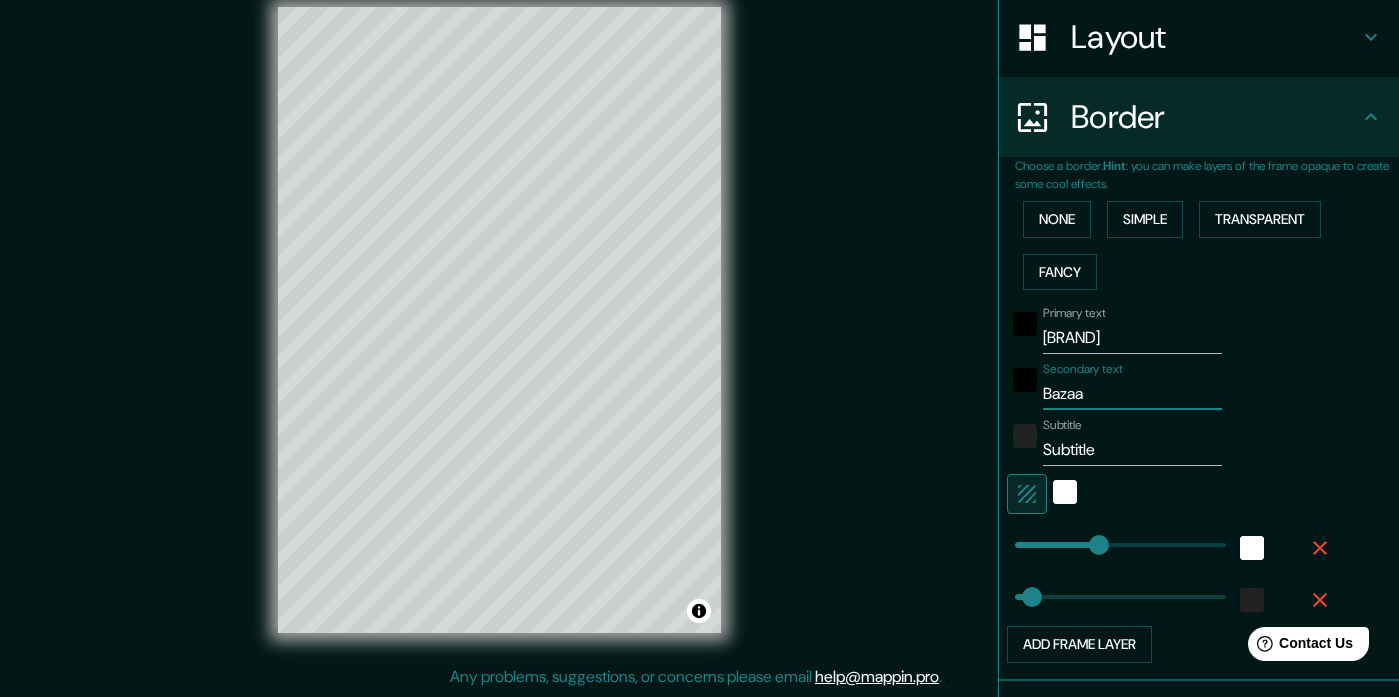 type on "[LOCATION]" 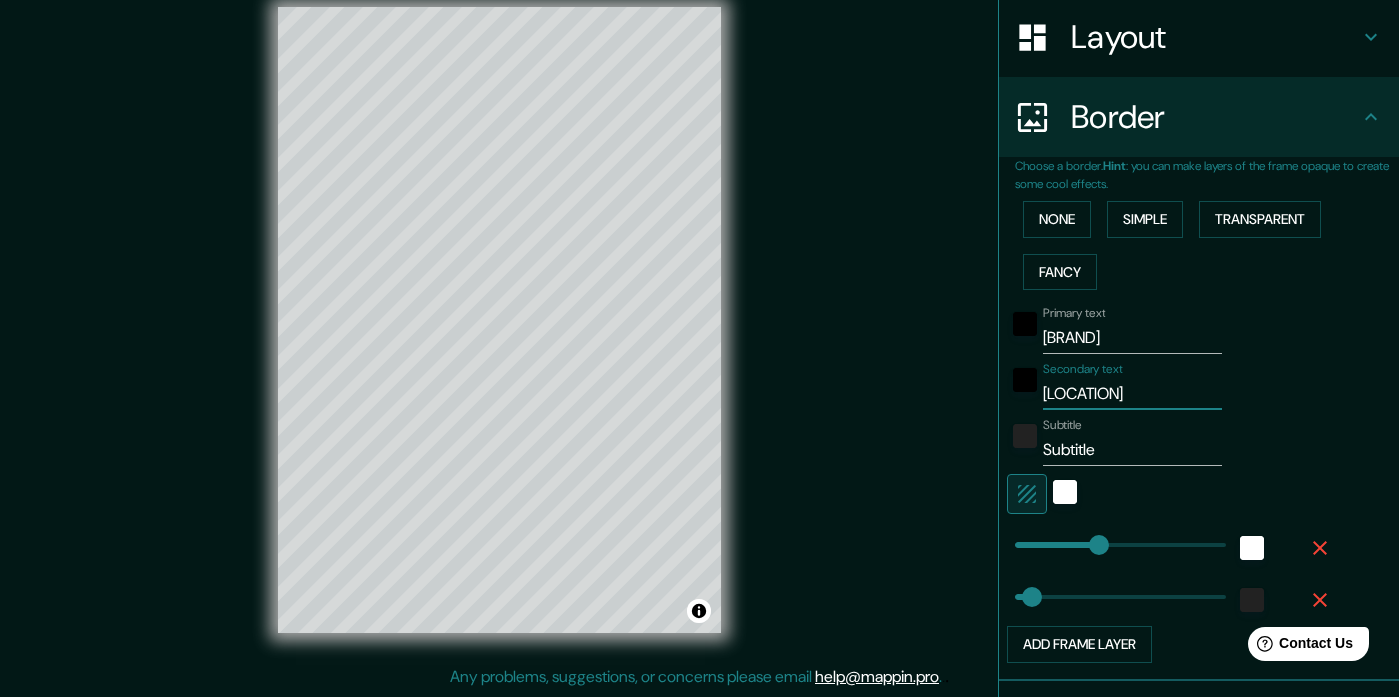 type on "[LOCATION]" 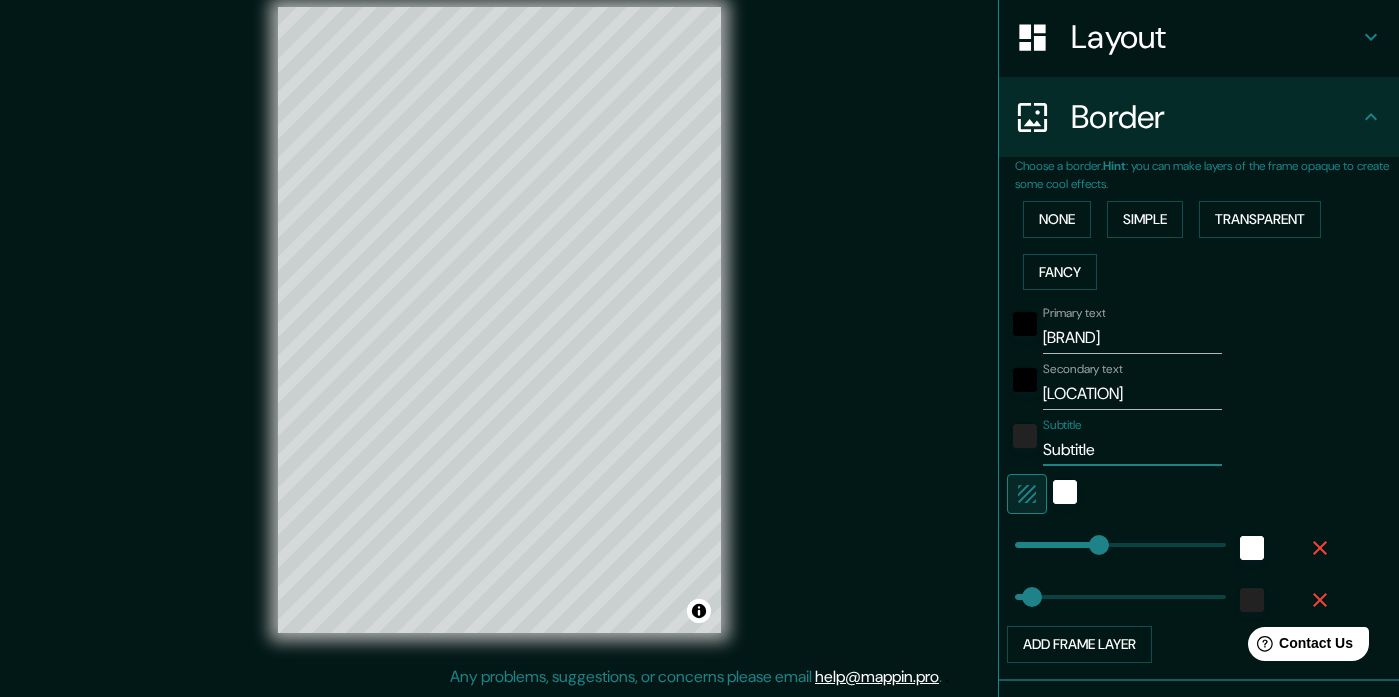 click on "Subtitle" at bounding box center (1132, 450) 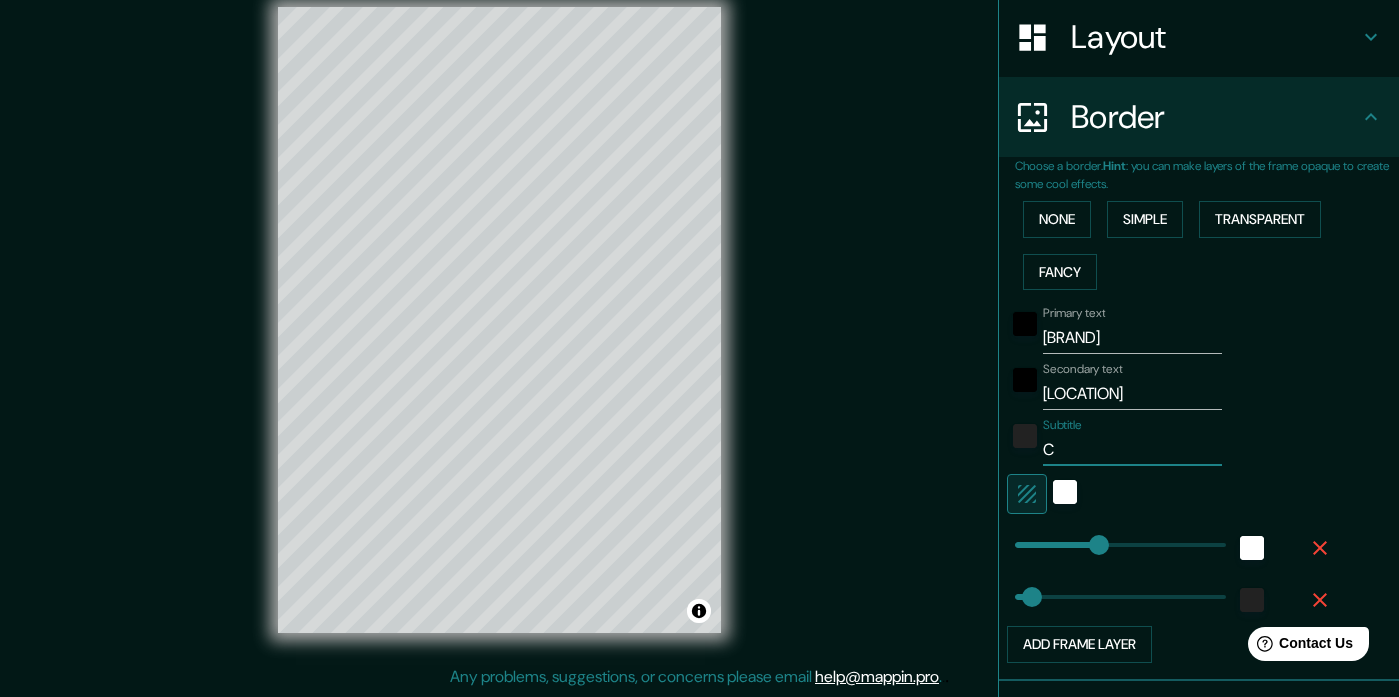 type on "177" 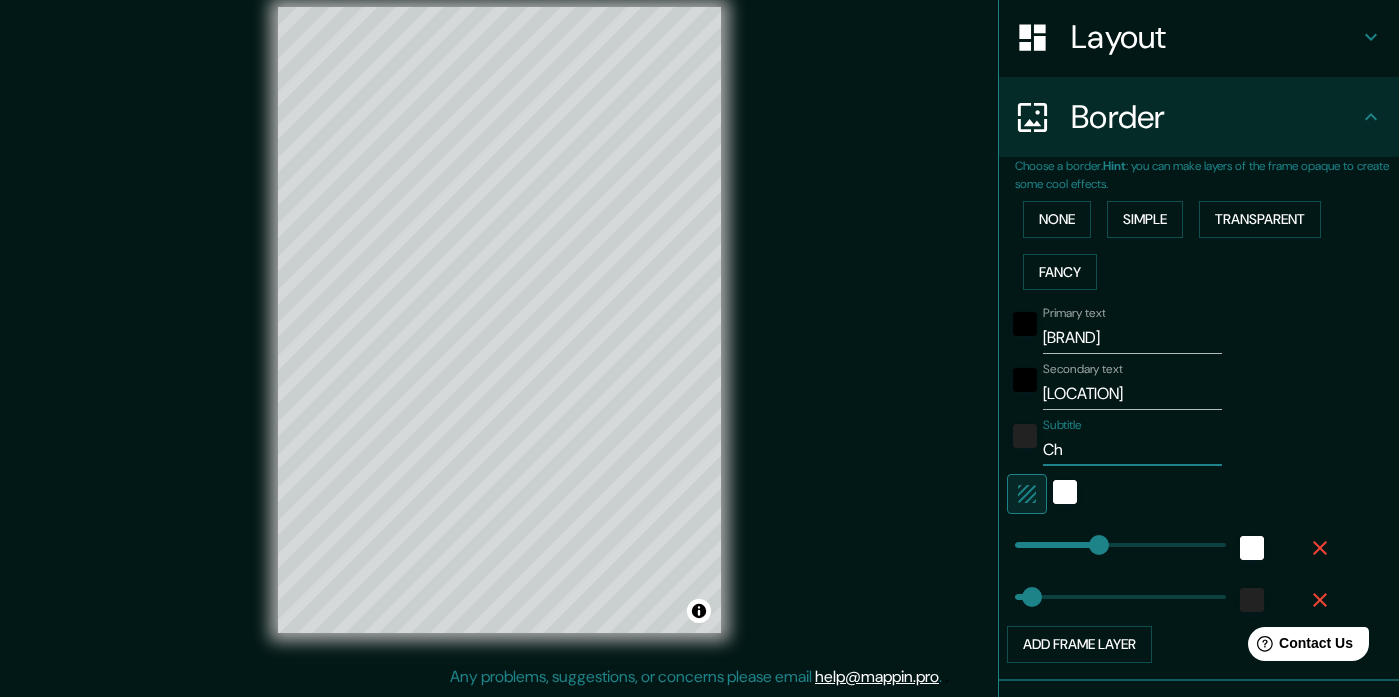 type on "177" 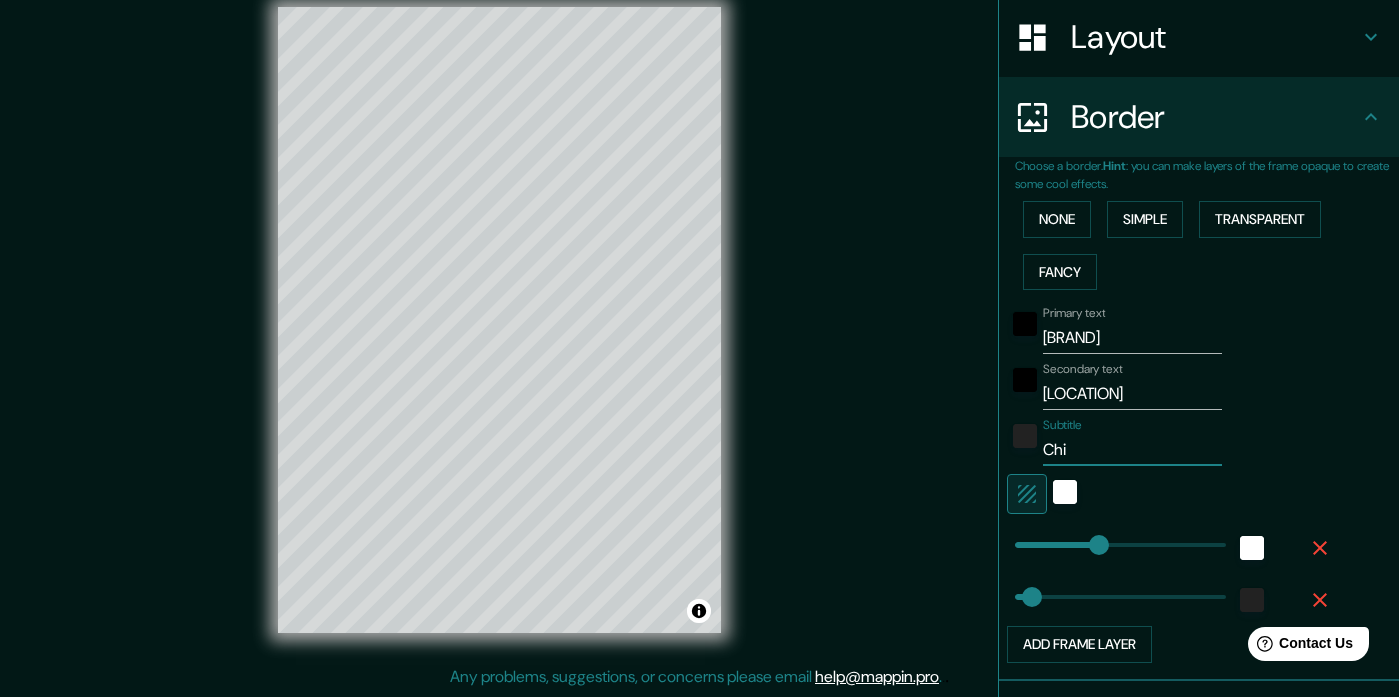 type on "177" 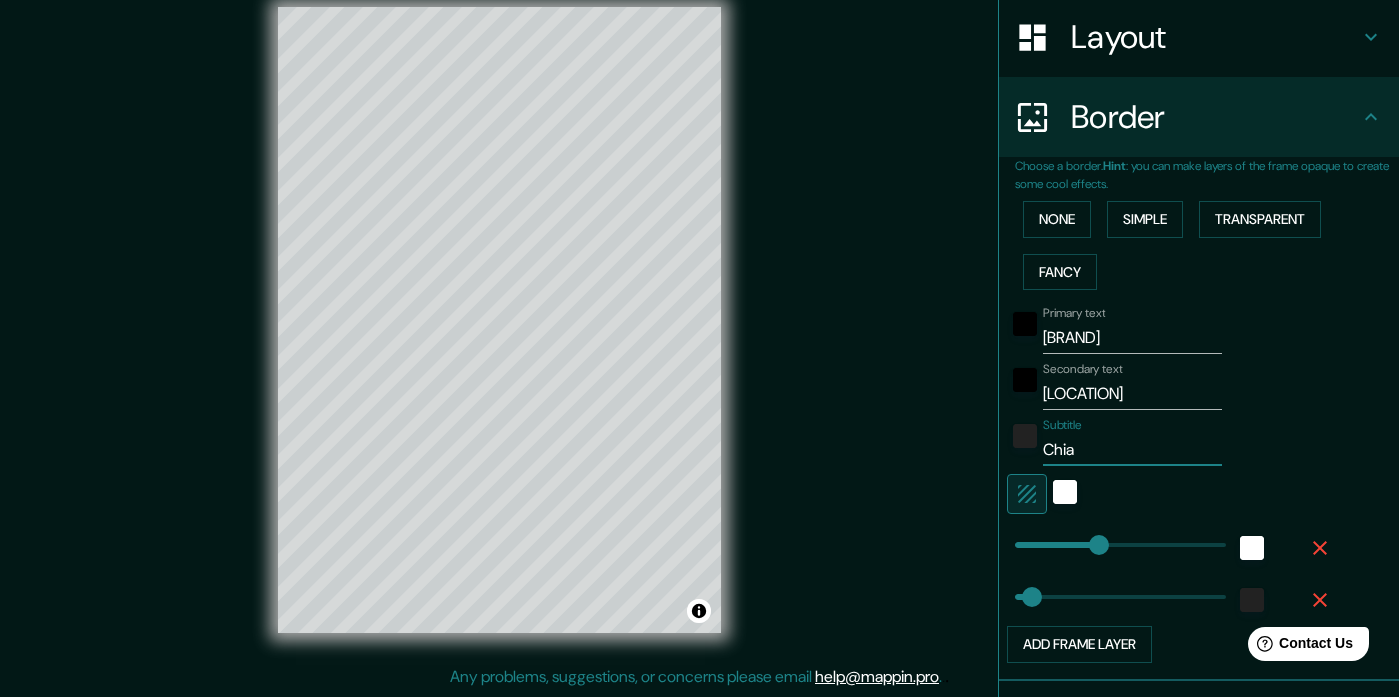 type on "Chia" 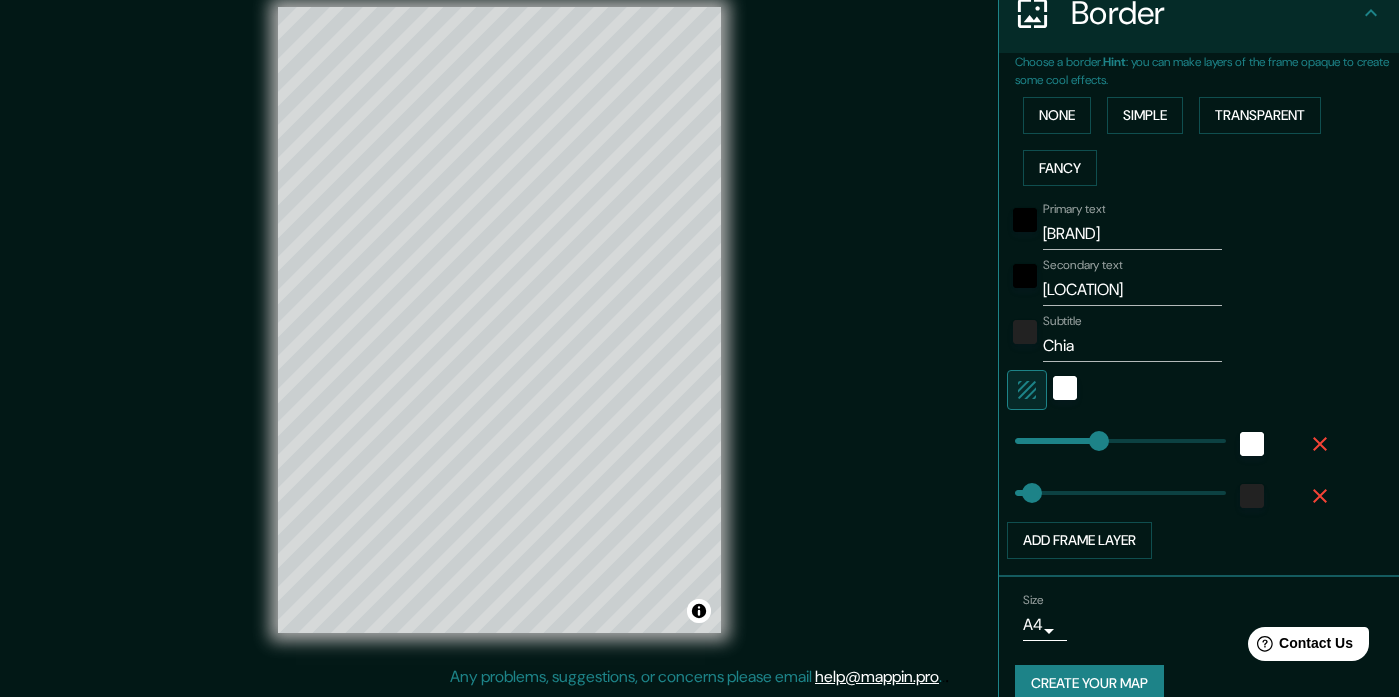 scroll, scrollTop: 441, scrollLeft: 0, axis: vertical 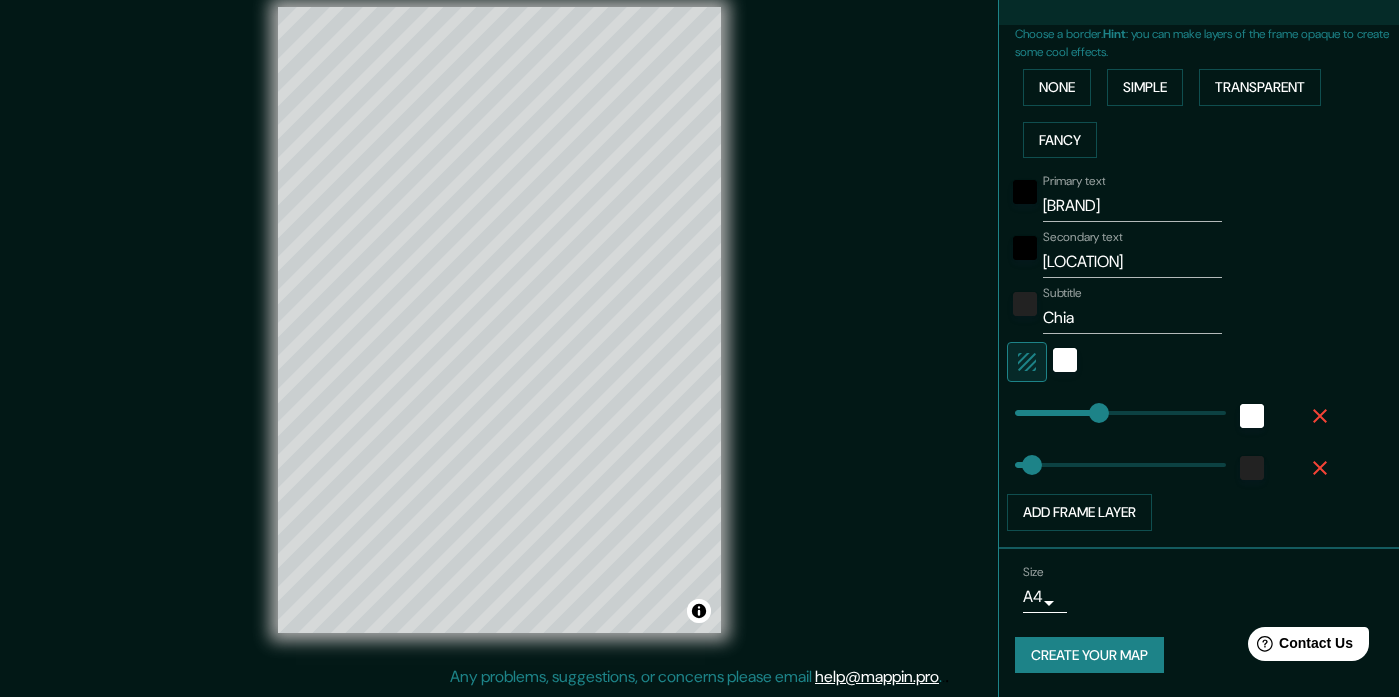 click on "Create your map" at bounding box center (1089, 655) 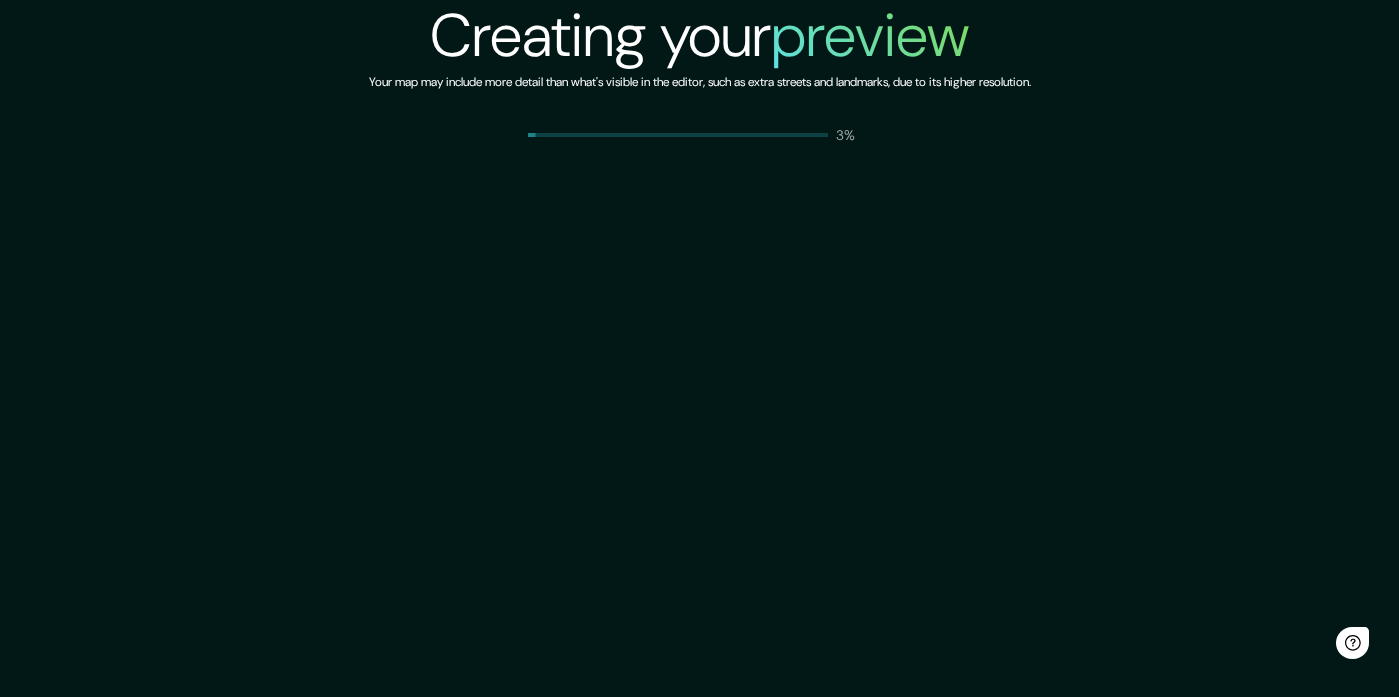 scroll, scrollTop: 0, scrollLeft: 0, axis: both 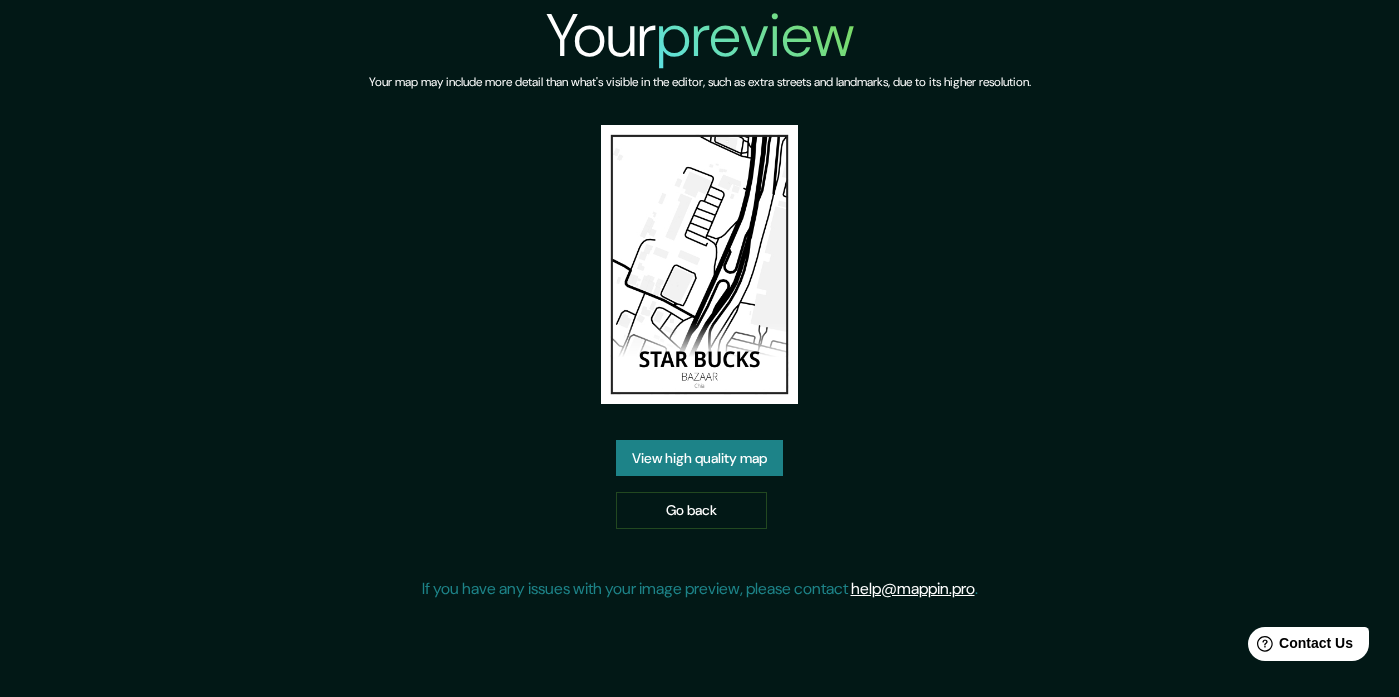 click at bounding box center [699, 264] 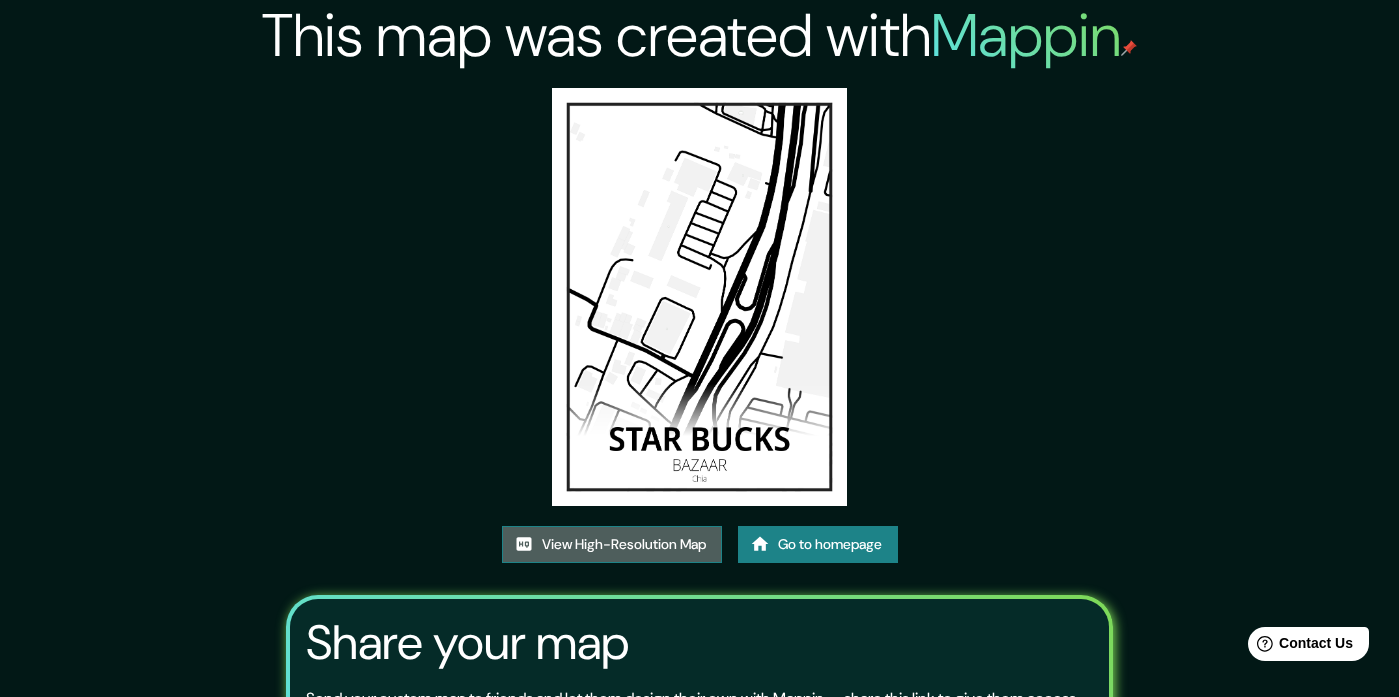 click on "View High-Resolution Map" at bounding box center (612, 544) 